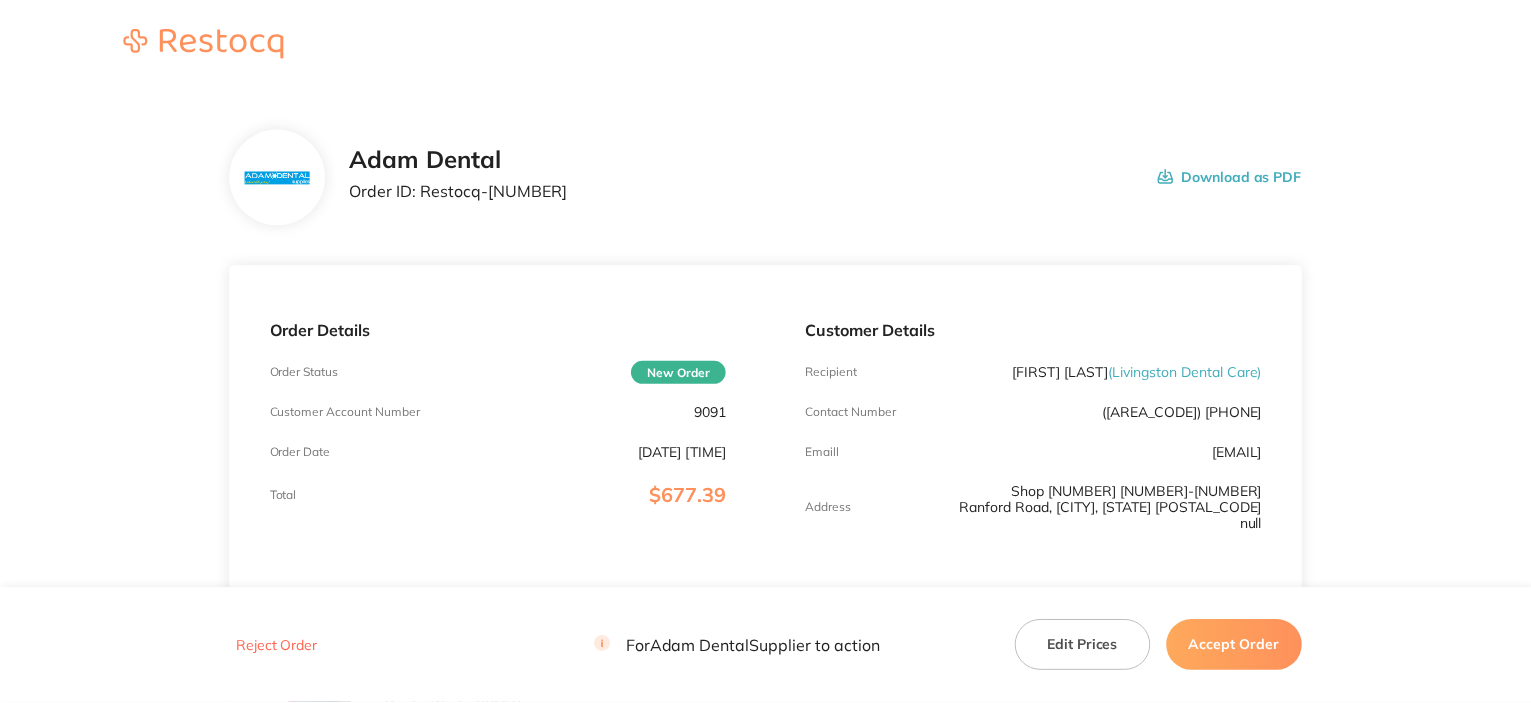 scroll, scrollTop: 0, scrollLeft: 0, axis: both 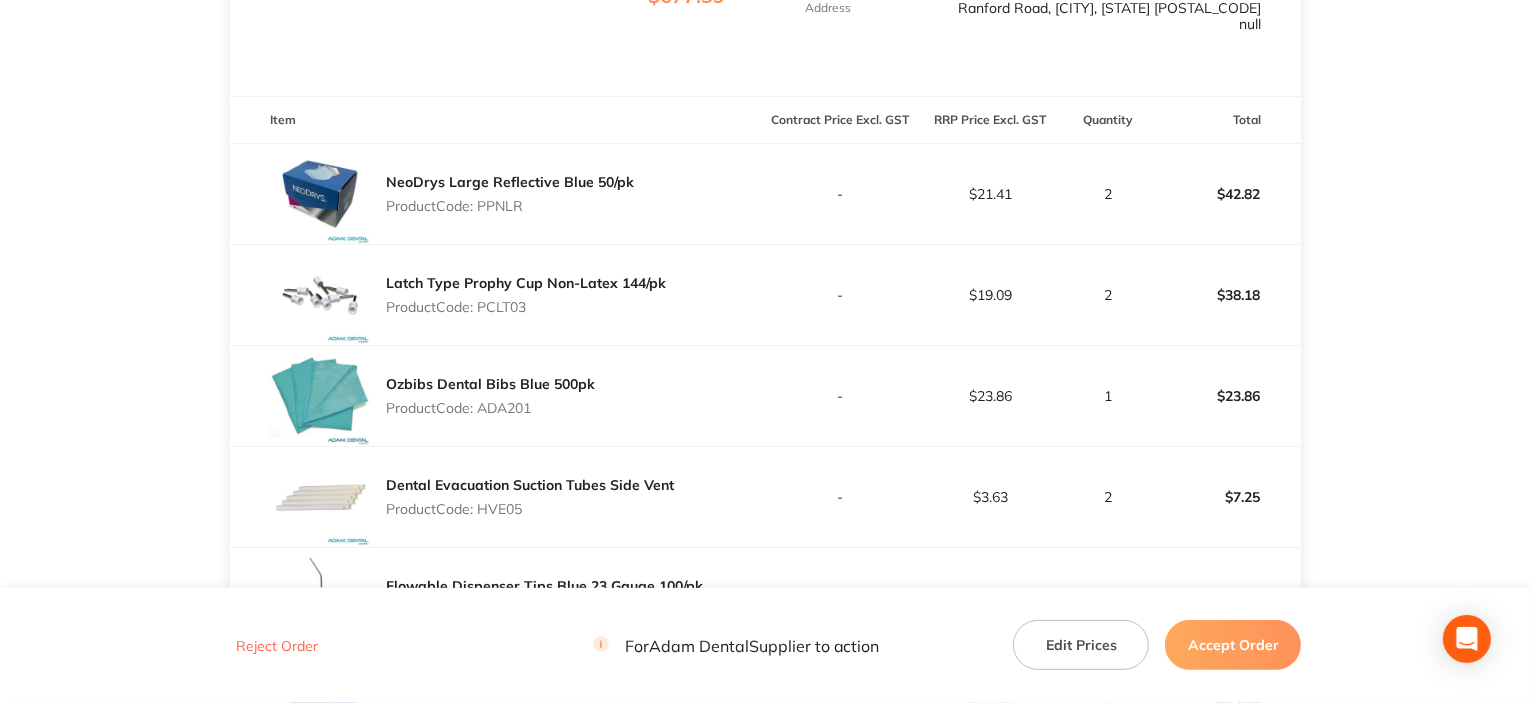 click on "Product   Code:  PPNLR" at bounding box center (510, 206) 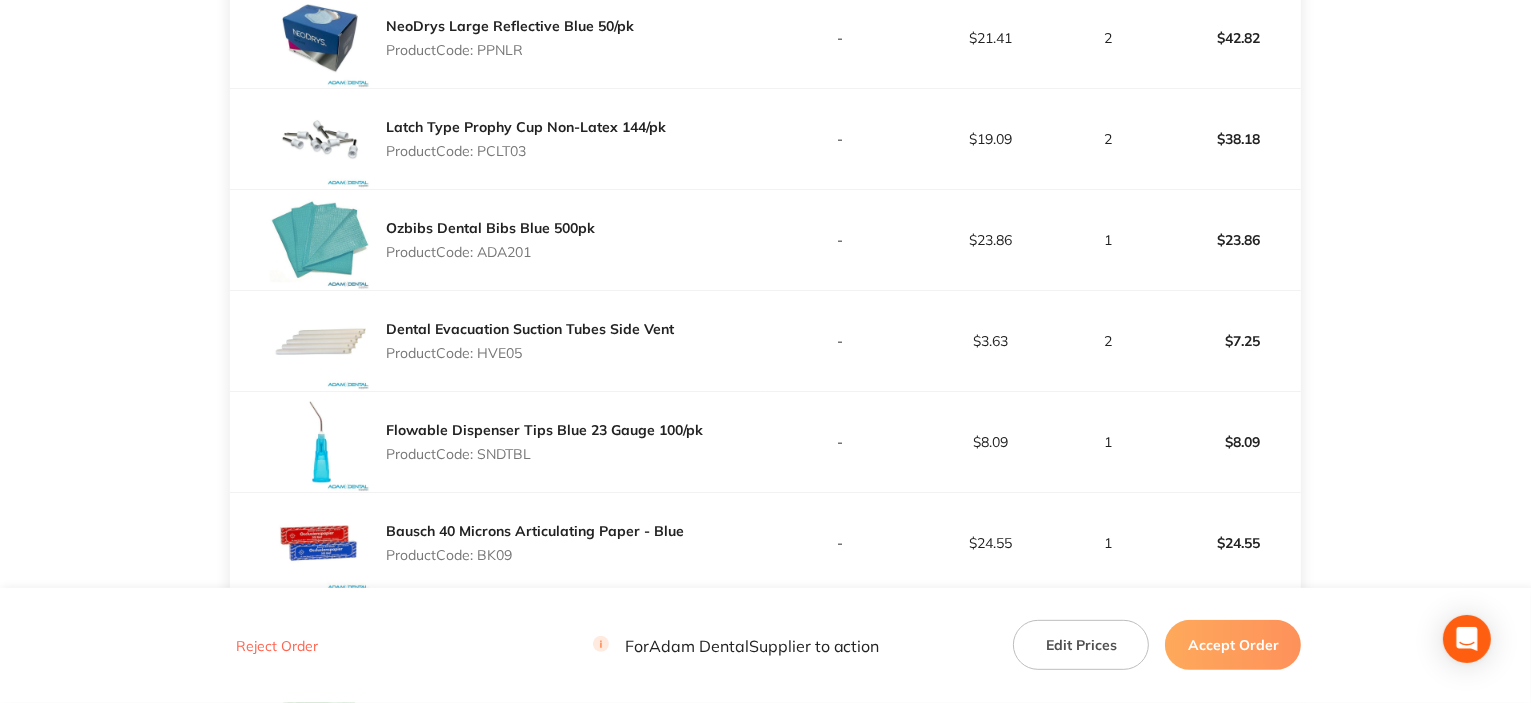 scroll, scrollTop: 700, scrollLeft: 0, axis: vertical 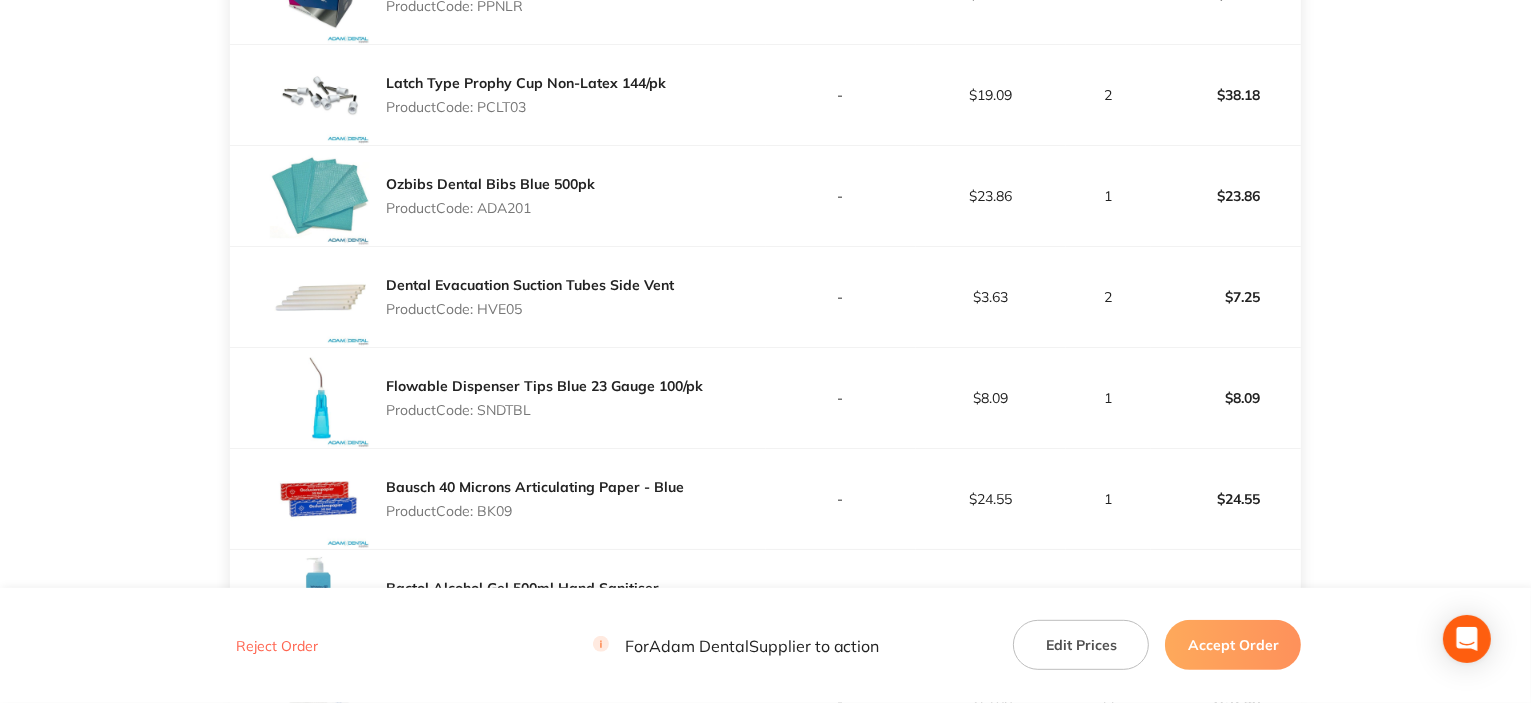 click on "Product   Code:  ADA201" at bounding box center (490, 208) 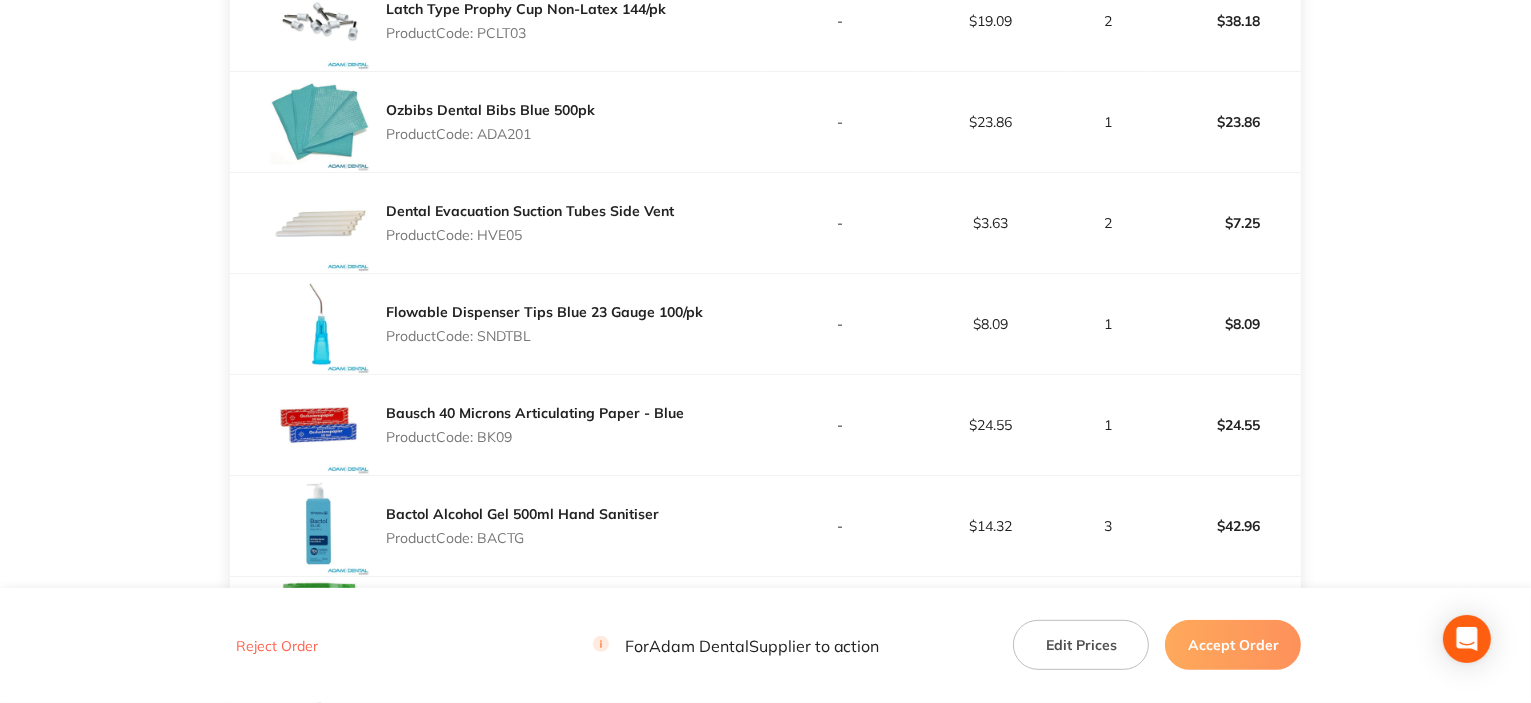 scroll, scrollTop: 900, scrollLeft: 0, axis: vertical 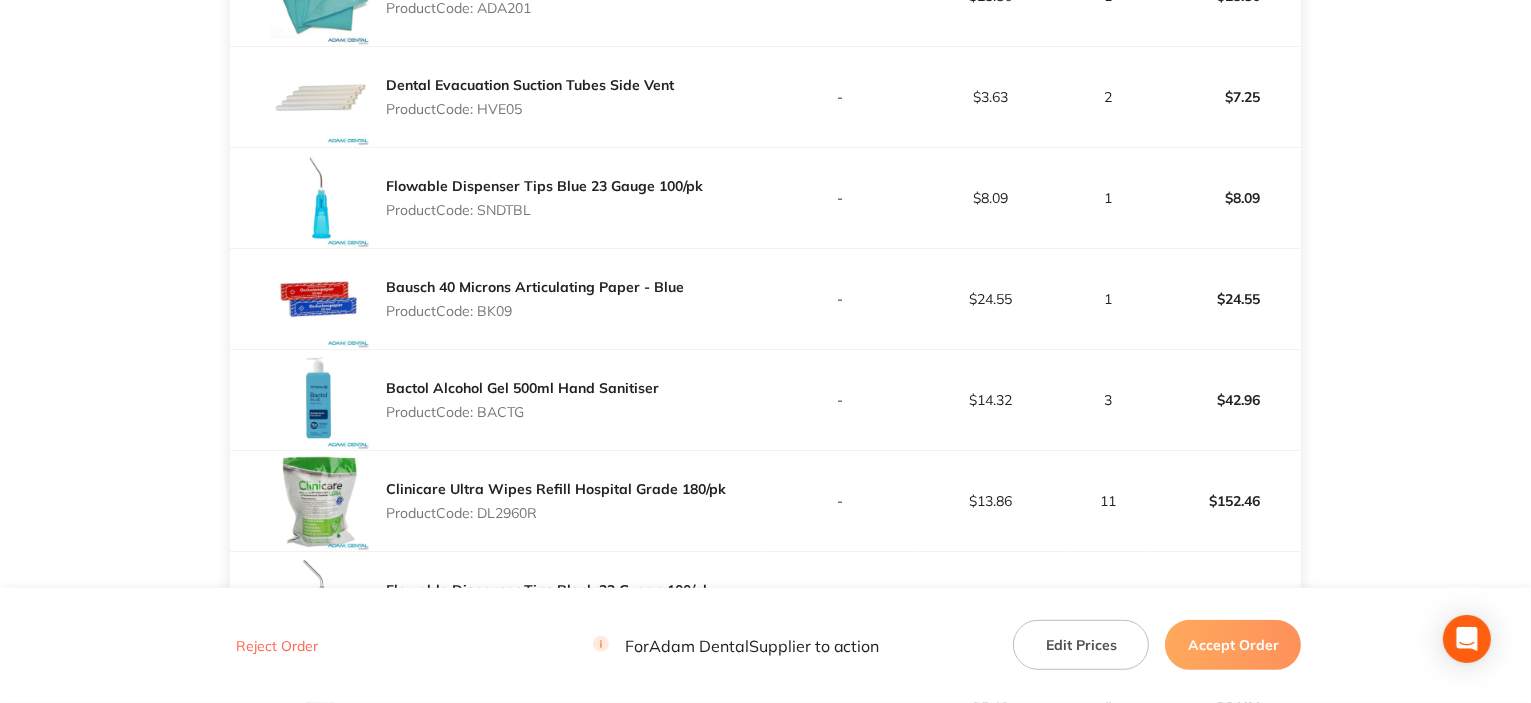 click on "Product   Code:  BK09" at bounding box center [535, 311] 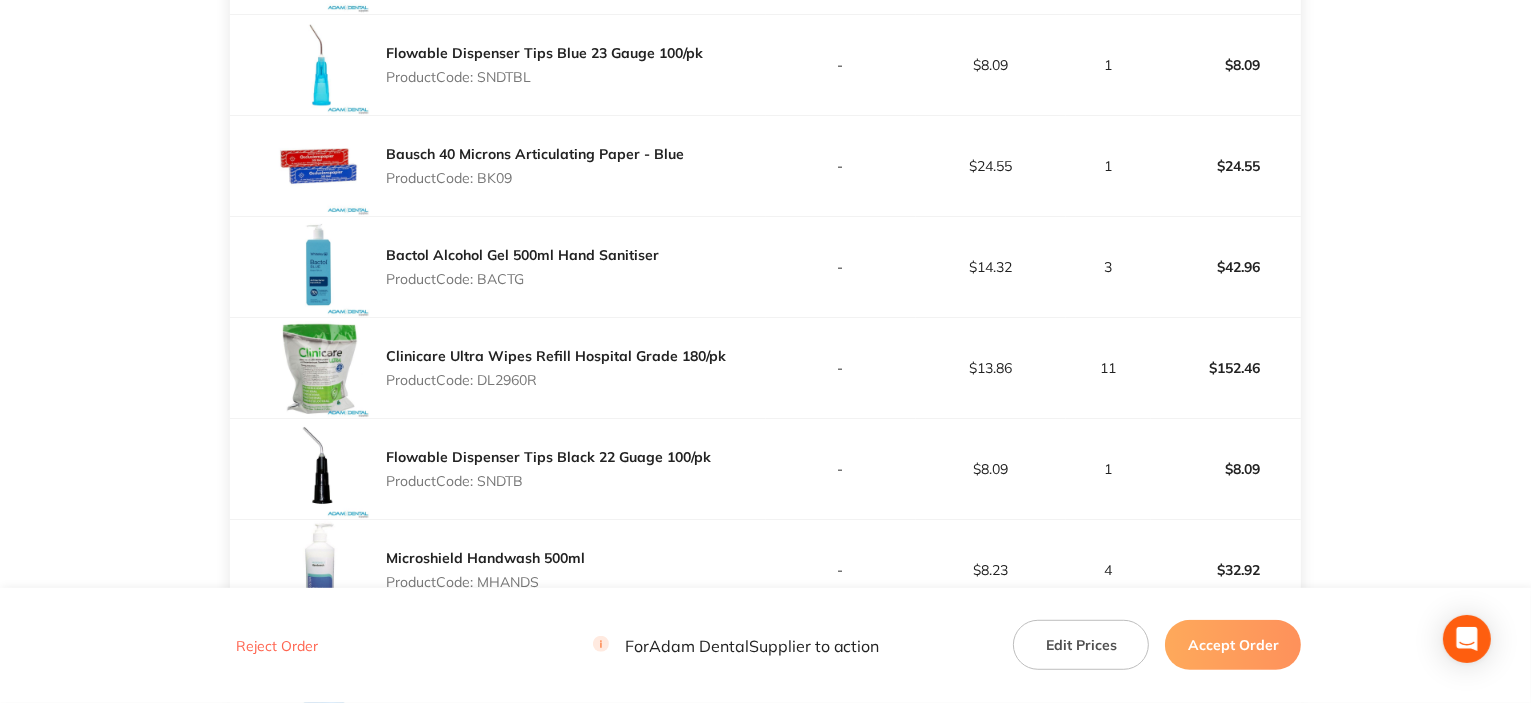 scroll, scrollTop: 1100, scrollLeft: 0, axis: vertical 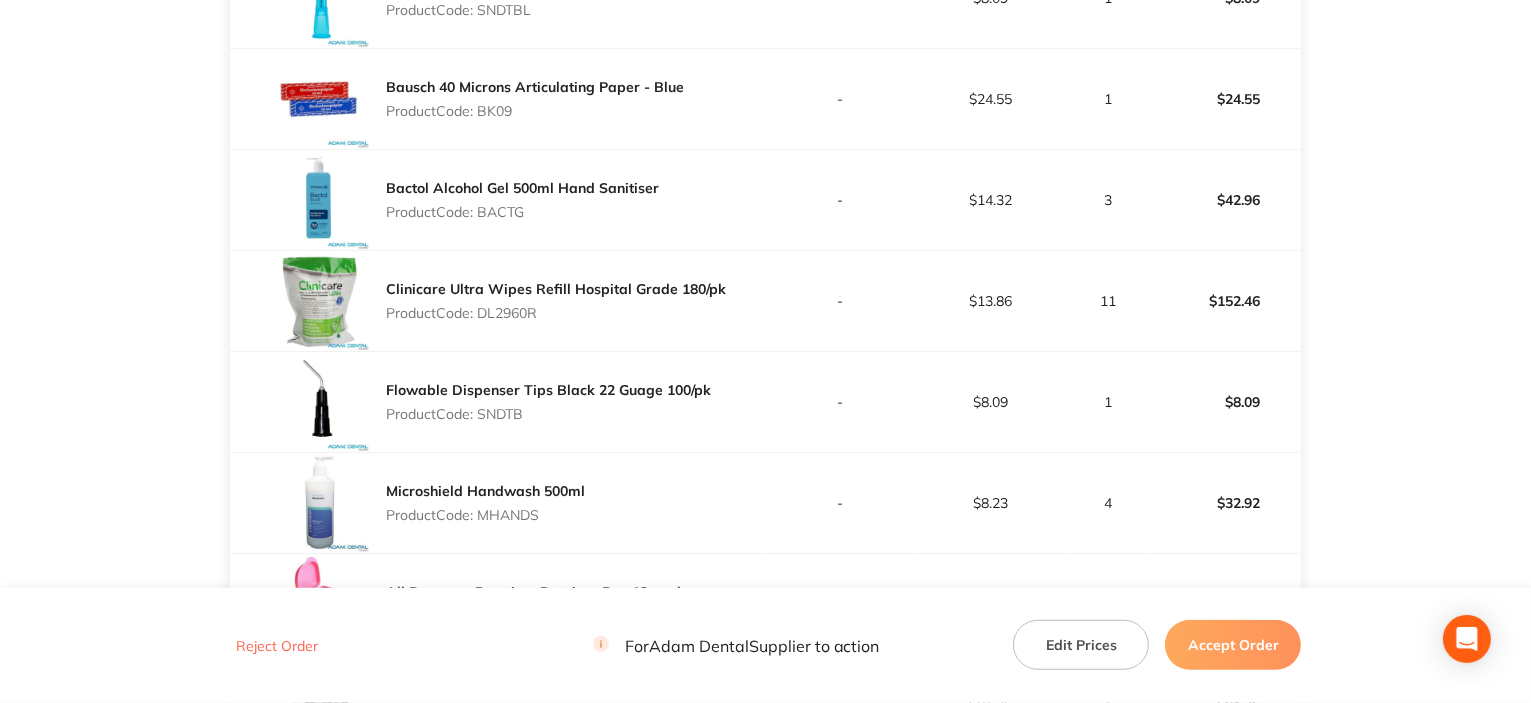 click on "Product   Code:  BACTG" at bounding box center [522, 212] 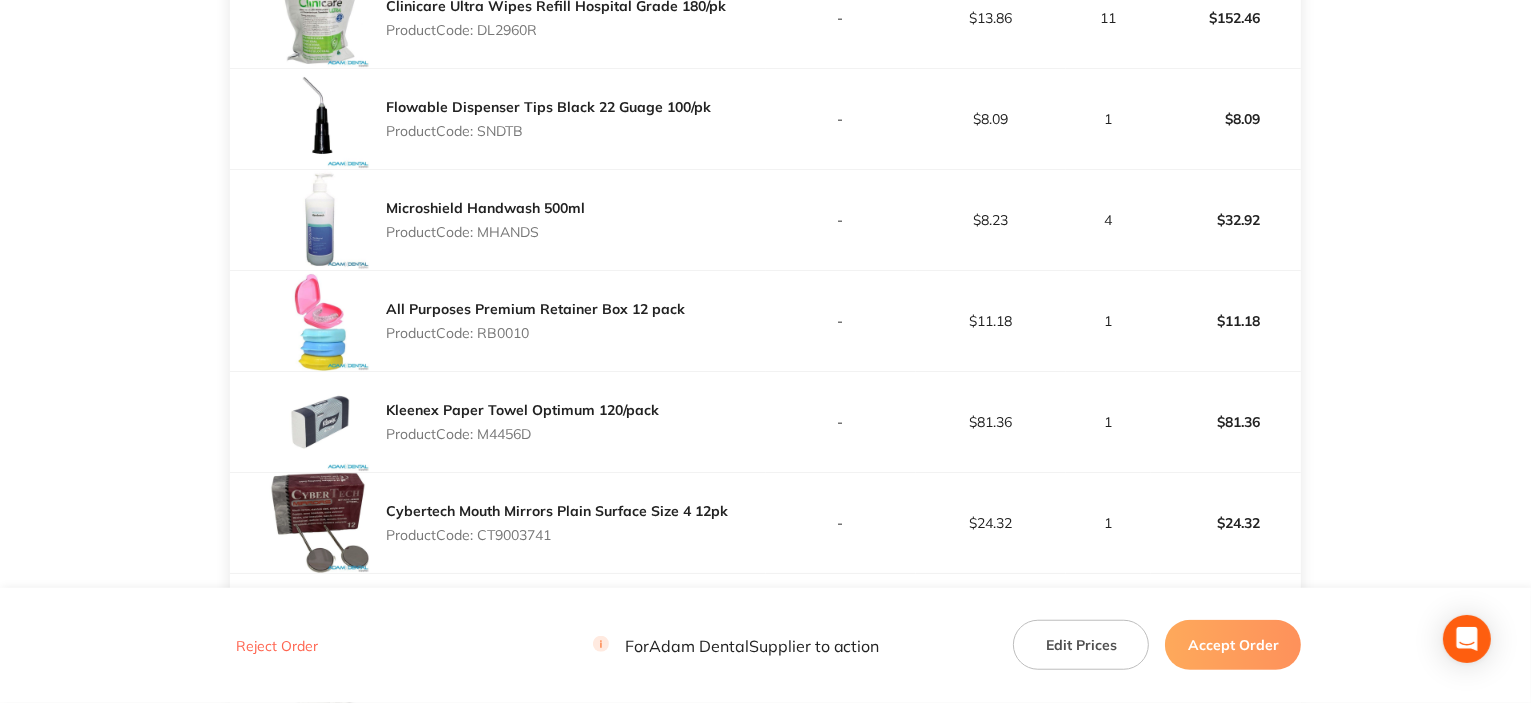 scroll, scrollTop: 1400, scrollLeft: 0, axis: vertical 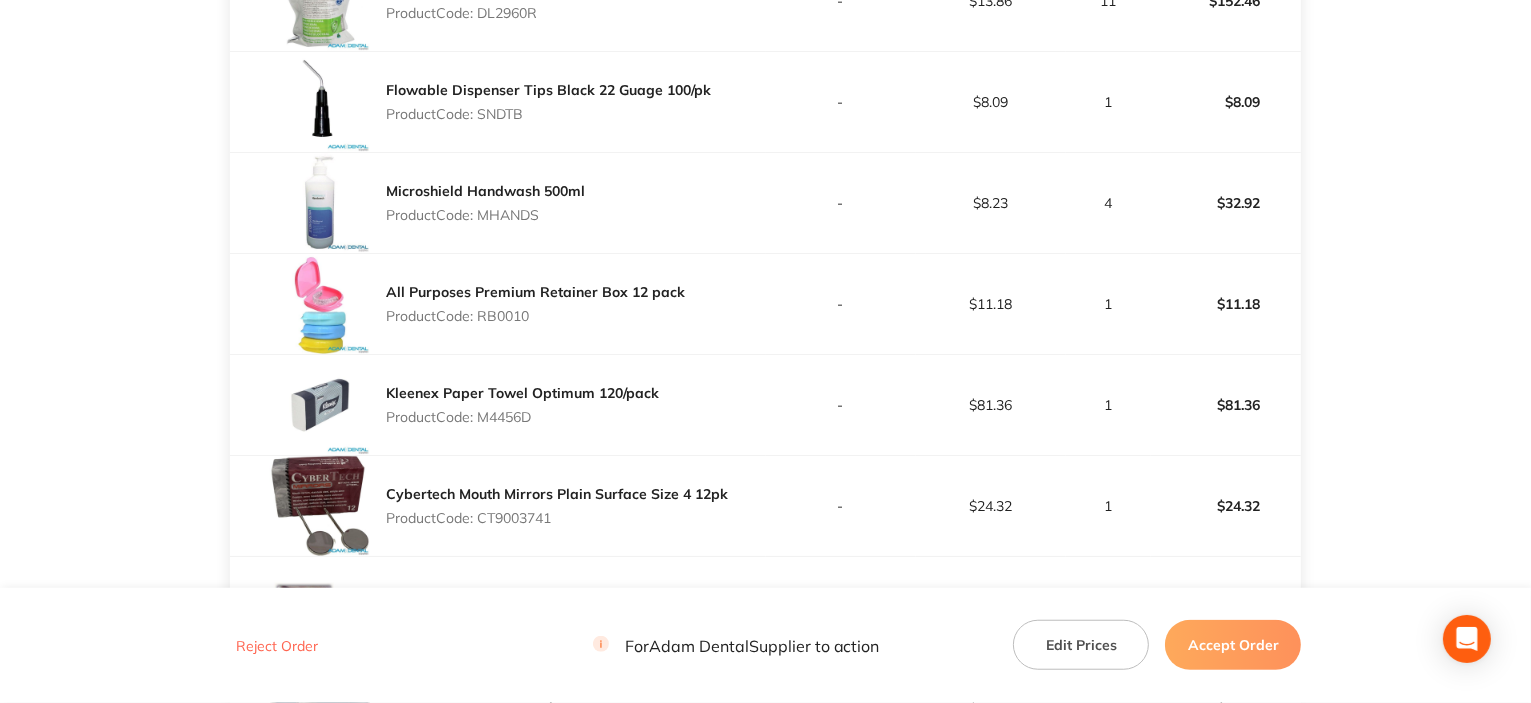 click on "Product   Code:  SNDTB" at bounding box center [548, 114] 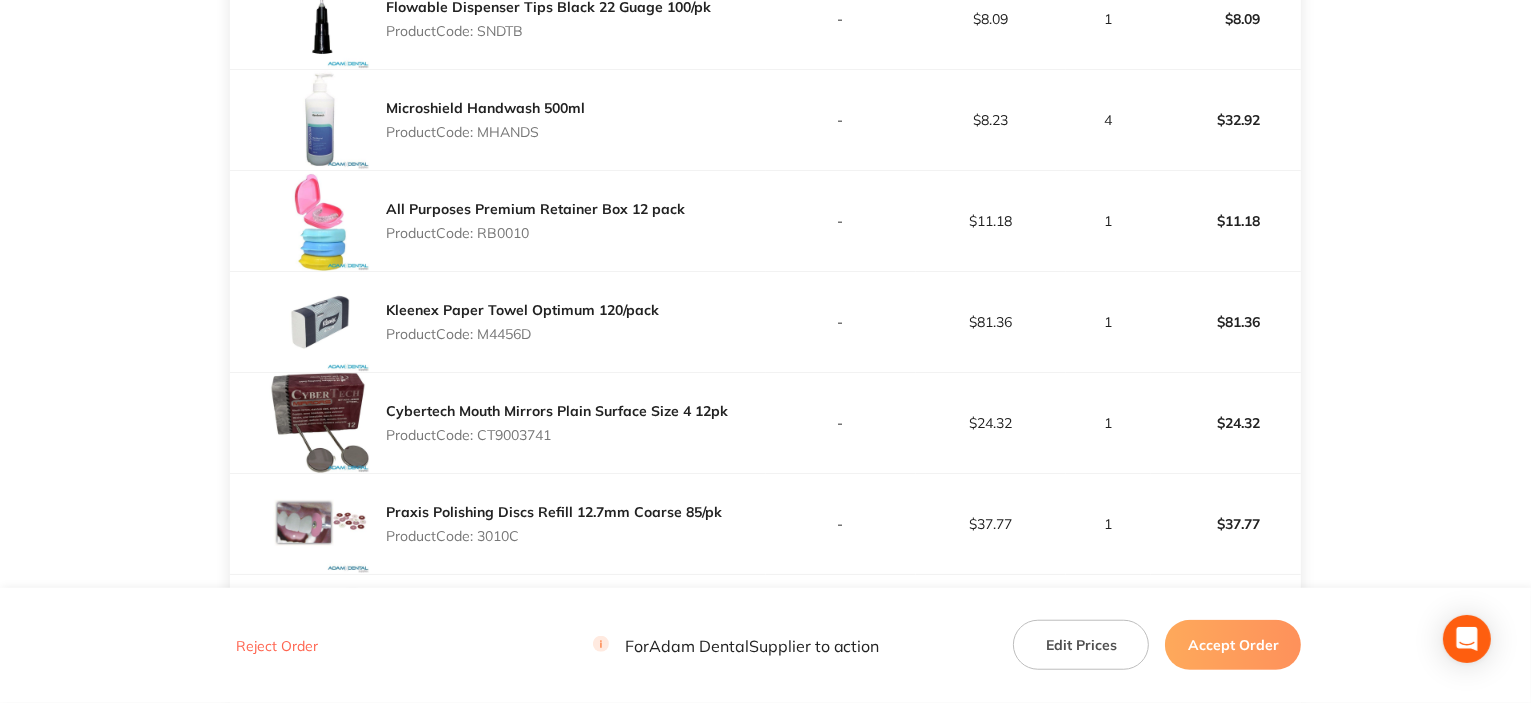 scroll, scrollTop: 1500, scrollLeft: 0, axis: vertical 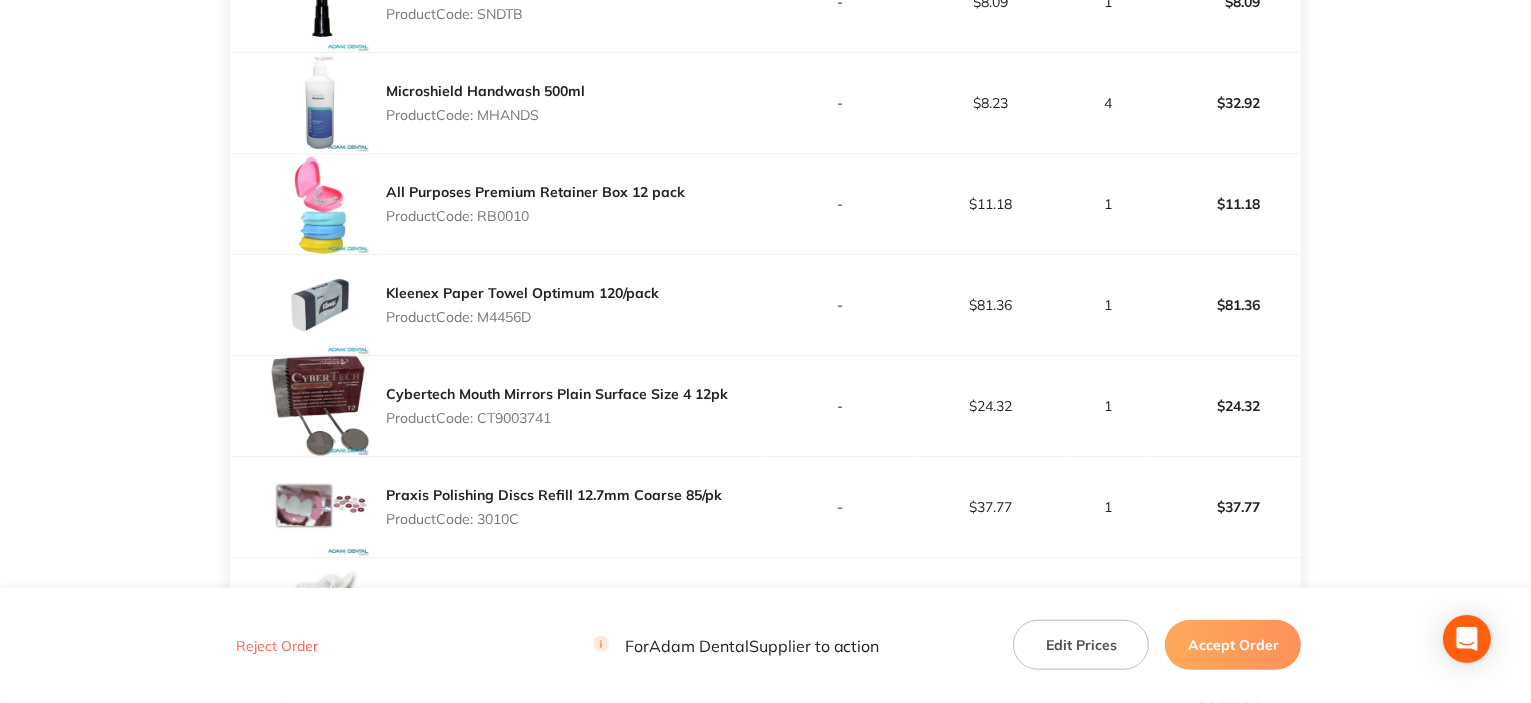 click on "Product   Code:  M4456D" at bounding box center (522, 317) 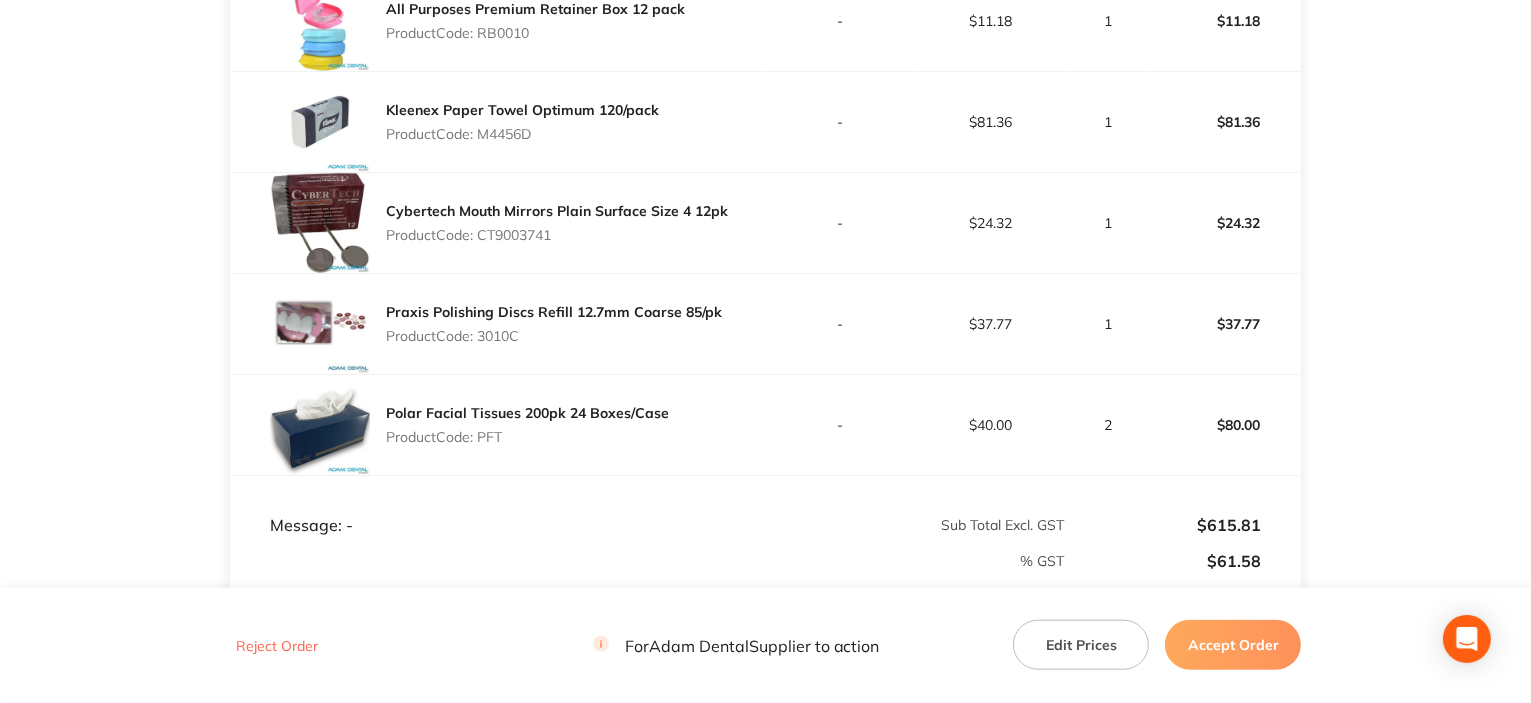 scroll, scrollTop: 1700, scrollLeft: 0, axis: vertical 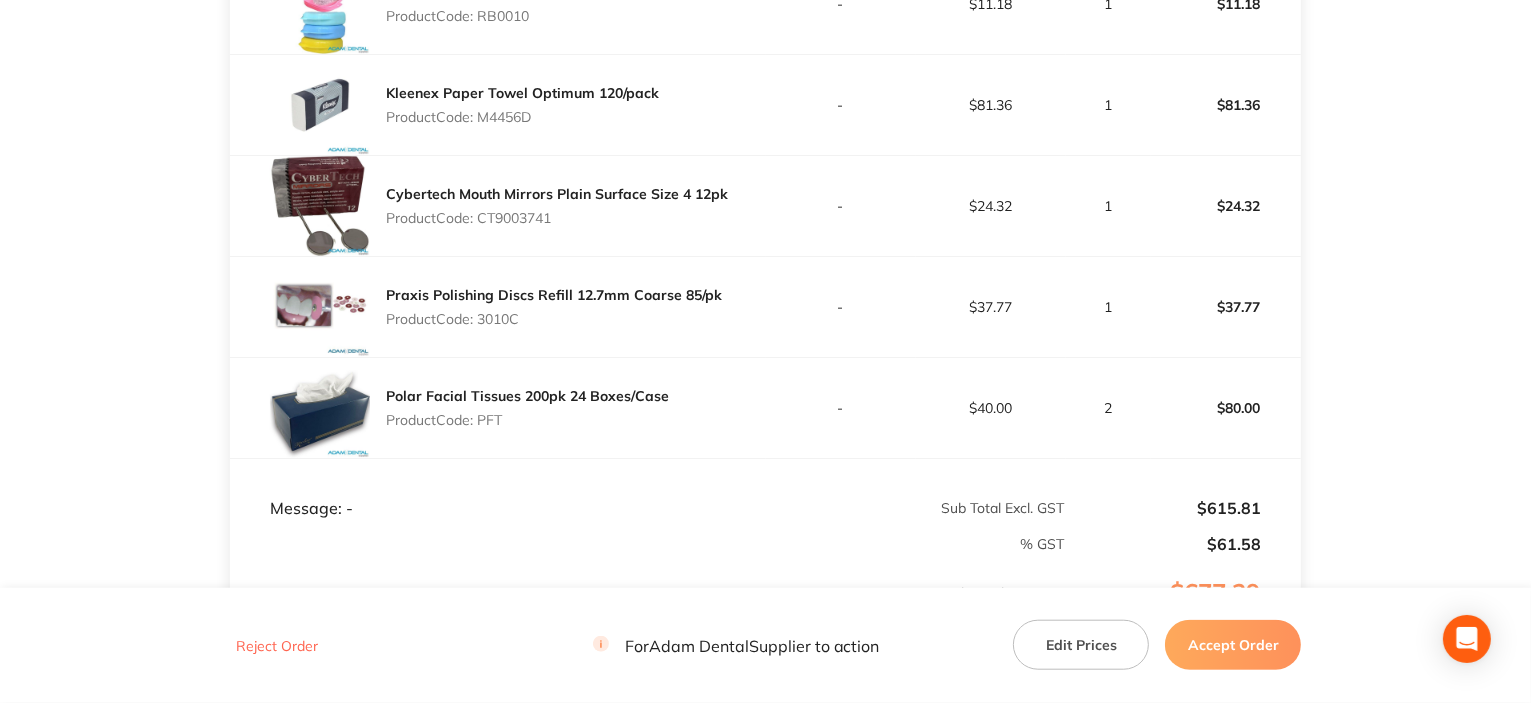 click on "Product   Code:  CT9003741" at bounding box center [557, 218] 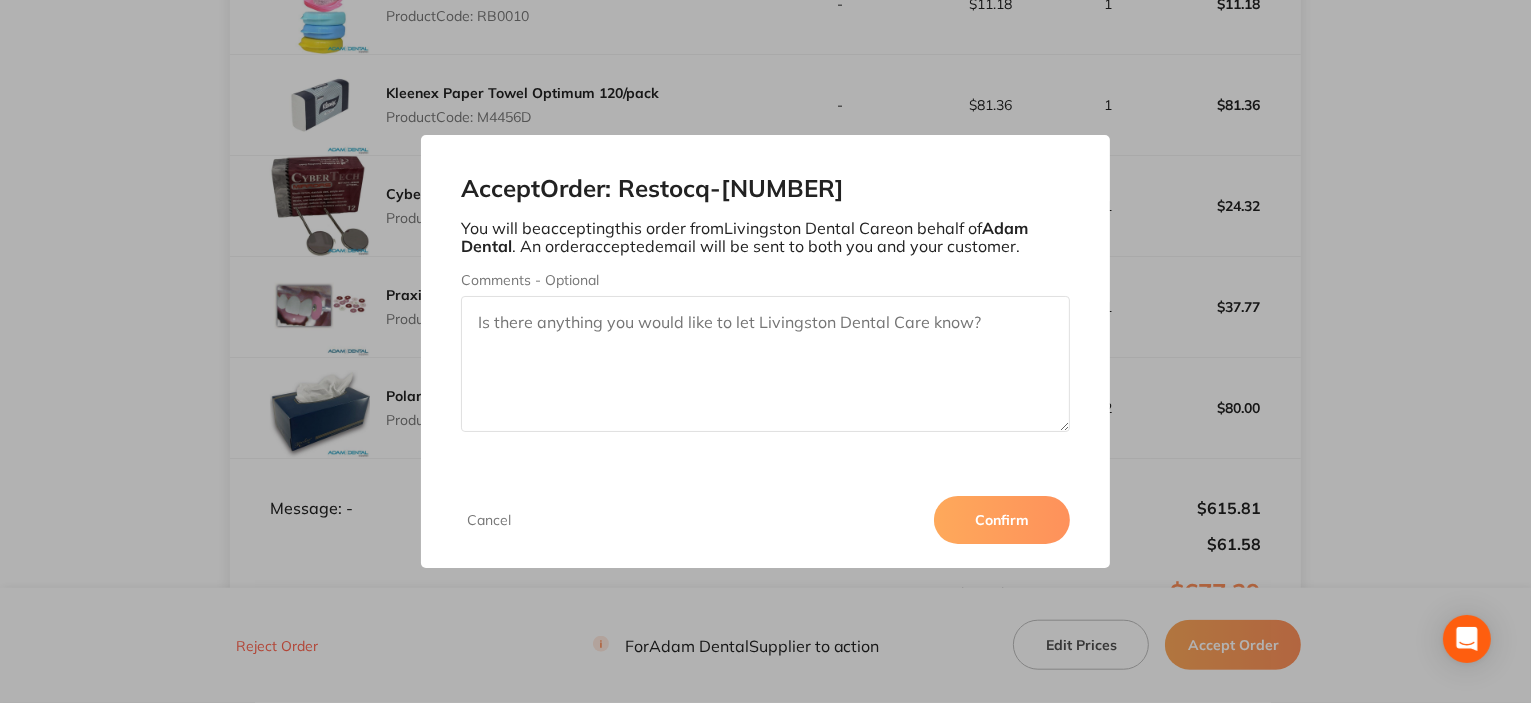 click on "Confirm" at bounding box center [1002, 520] 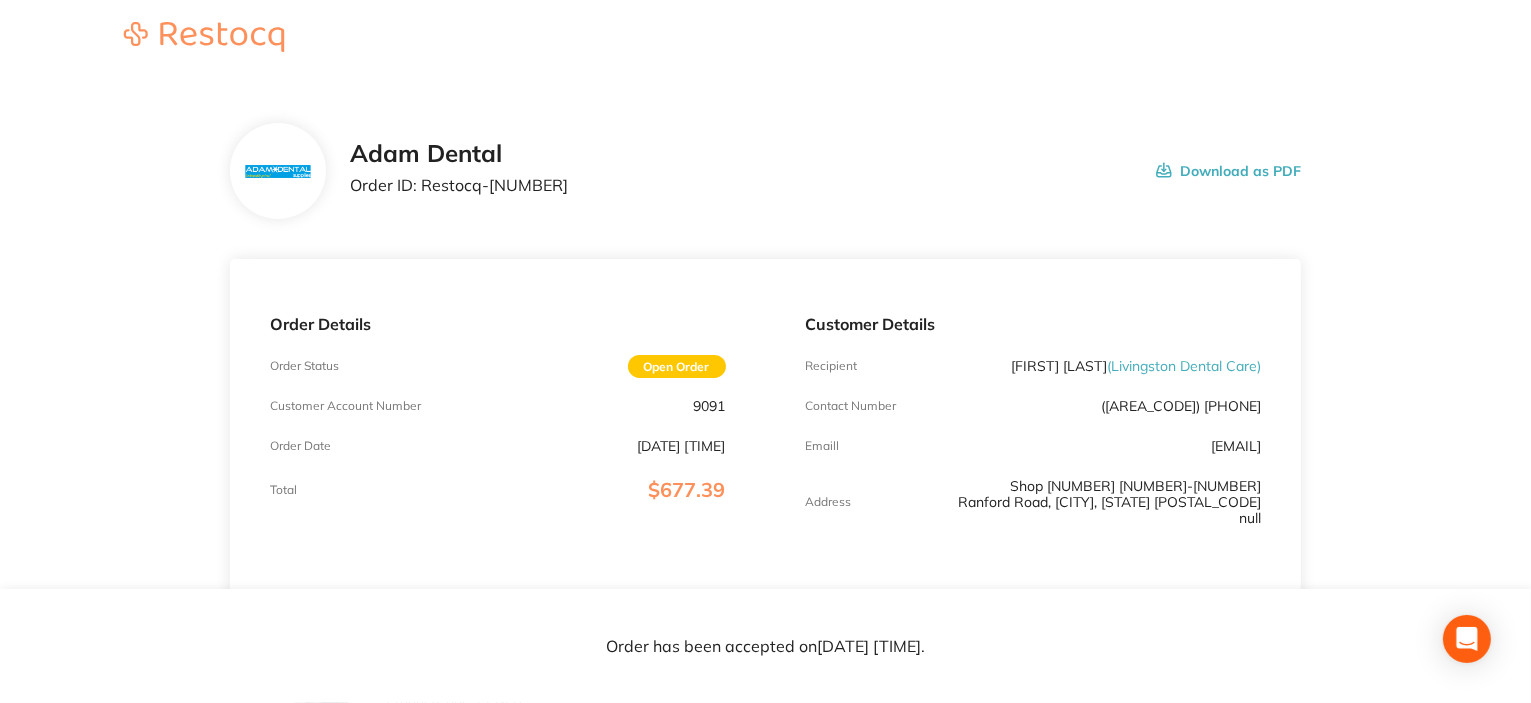 scroll, scrollTop: 0, scrollLeft: 0, axis: both 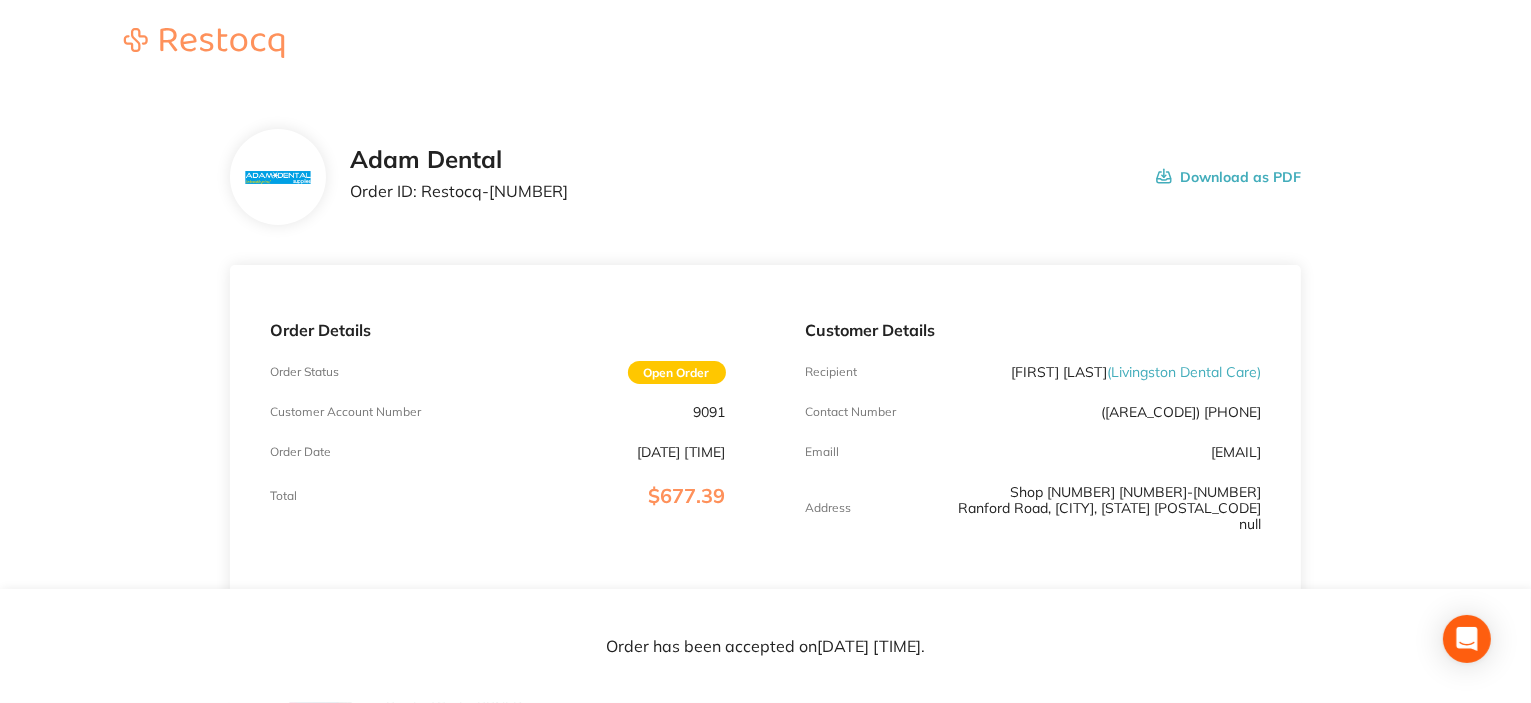 click on "Order ID: Restocq- [NUMBER]" at bounding box center (459, 191) 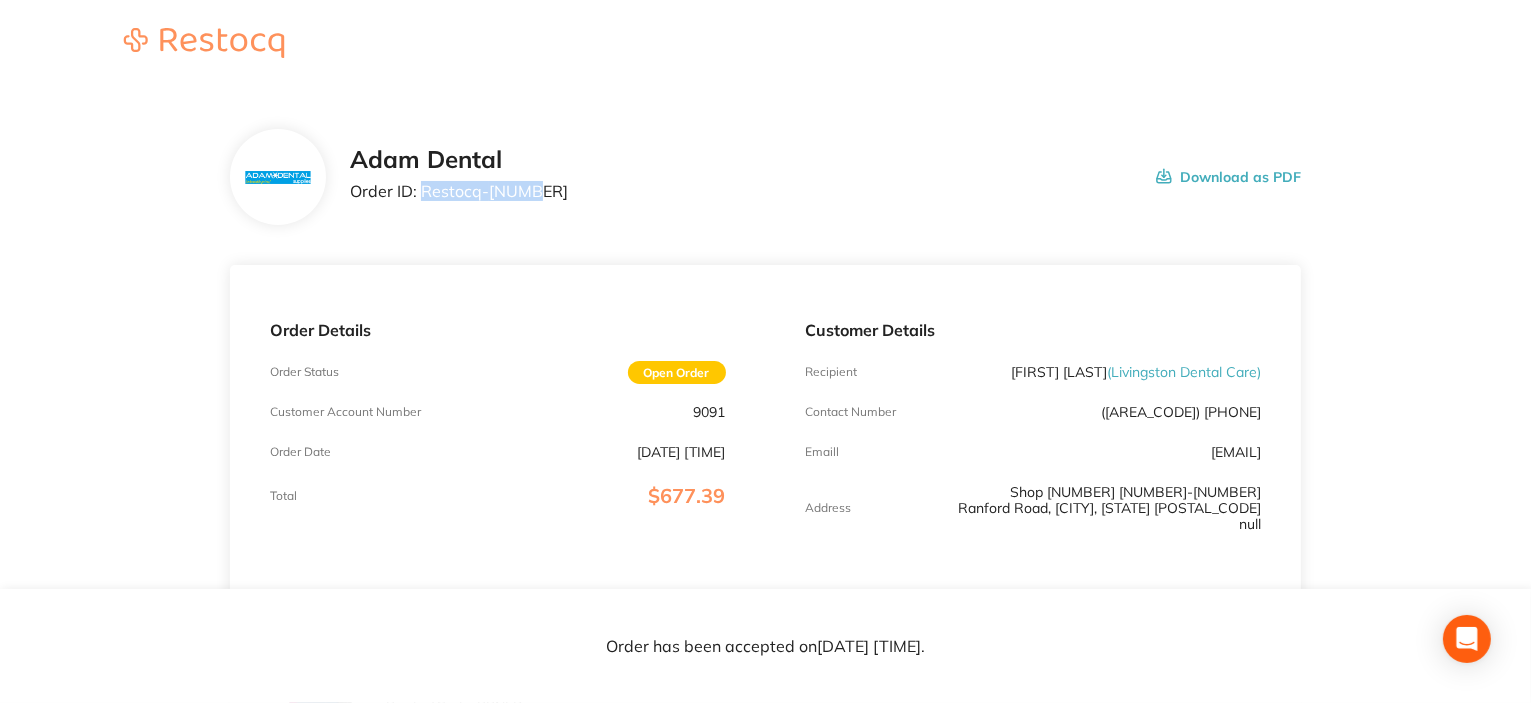 drag, startPoint x: 420, startPoint y: 190, endPoint x: 564, endPoint y: 190, distance: 144 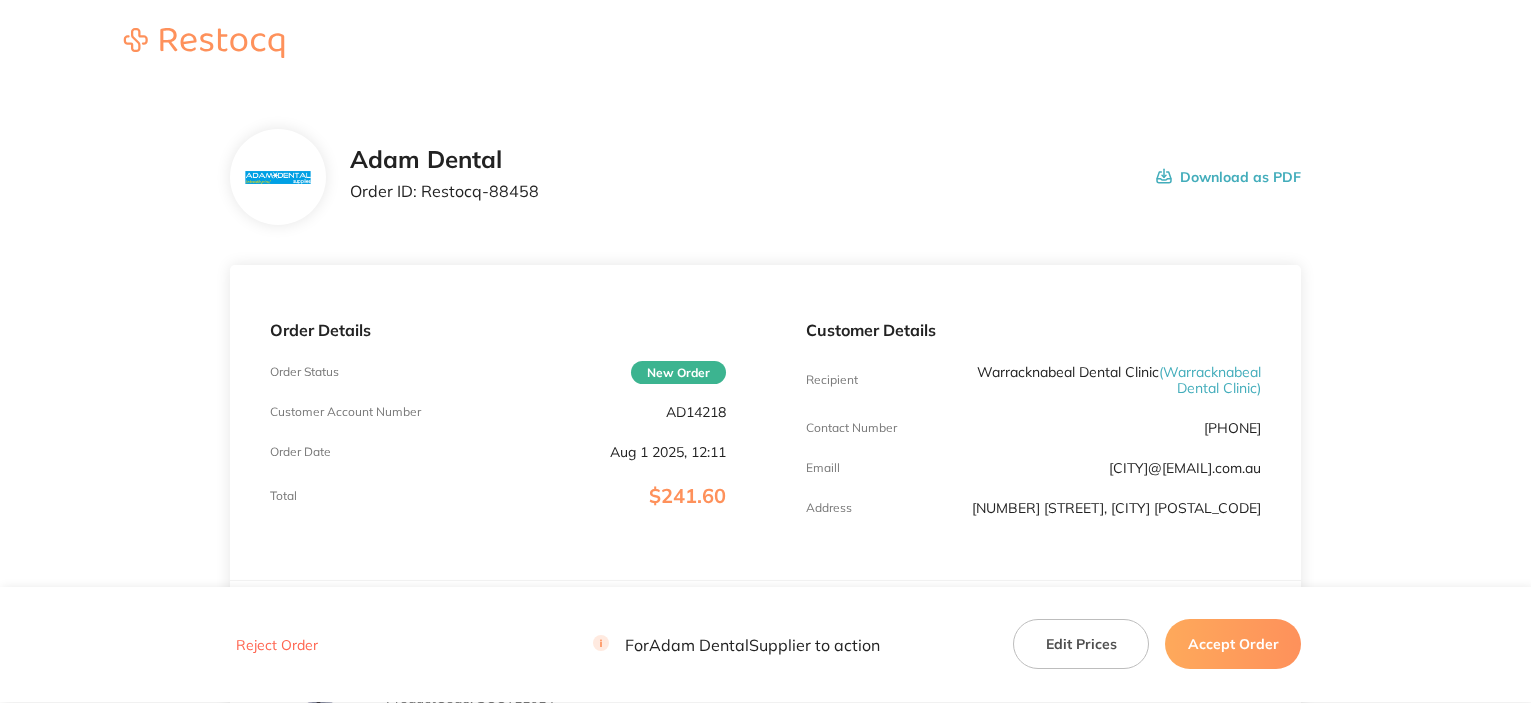 scroll, scrollTop: 0, scrollLeft: 0, axis: both 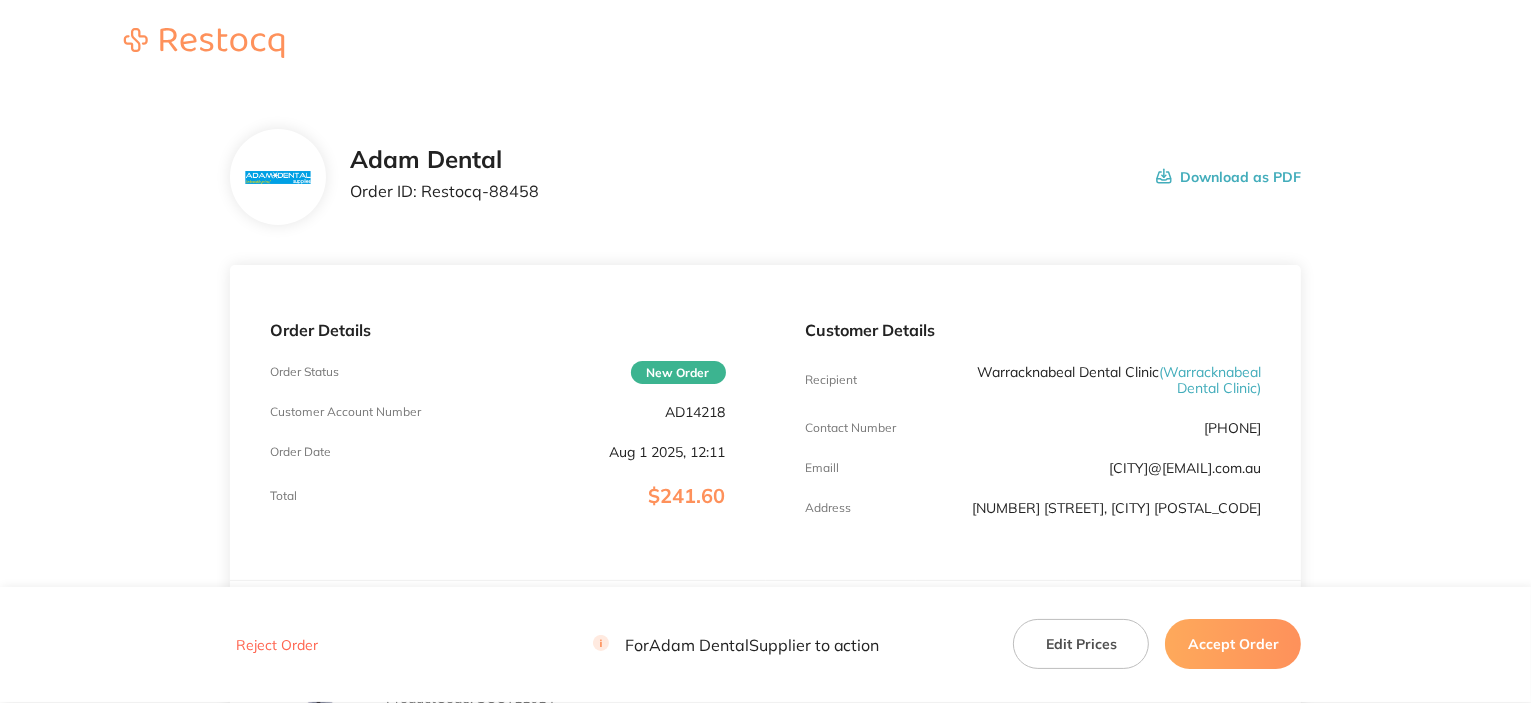 click on "Order Details Order Status New Order Customer Account Number [ACCOUNT_ID] Order Date [DATE], [TIME] Total  $241.60" at bounding box center [498, 422] 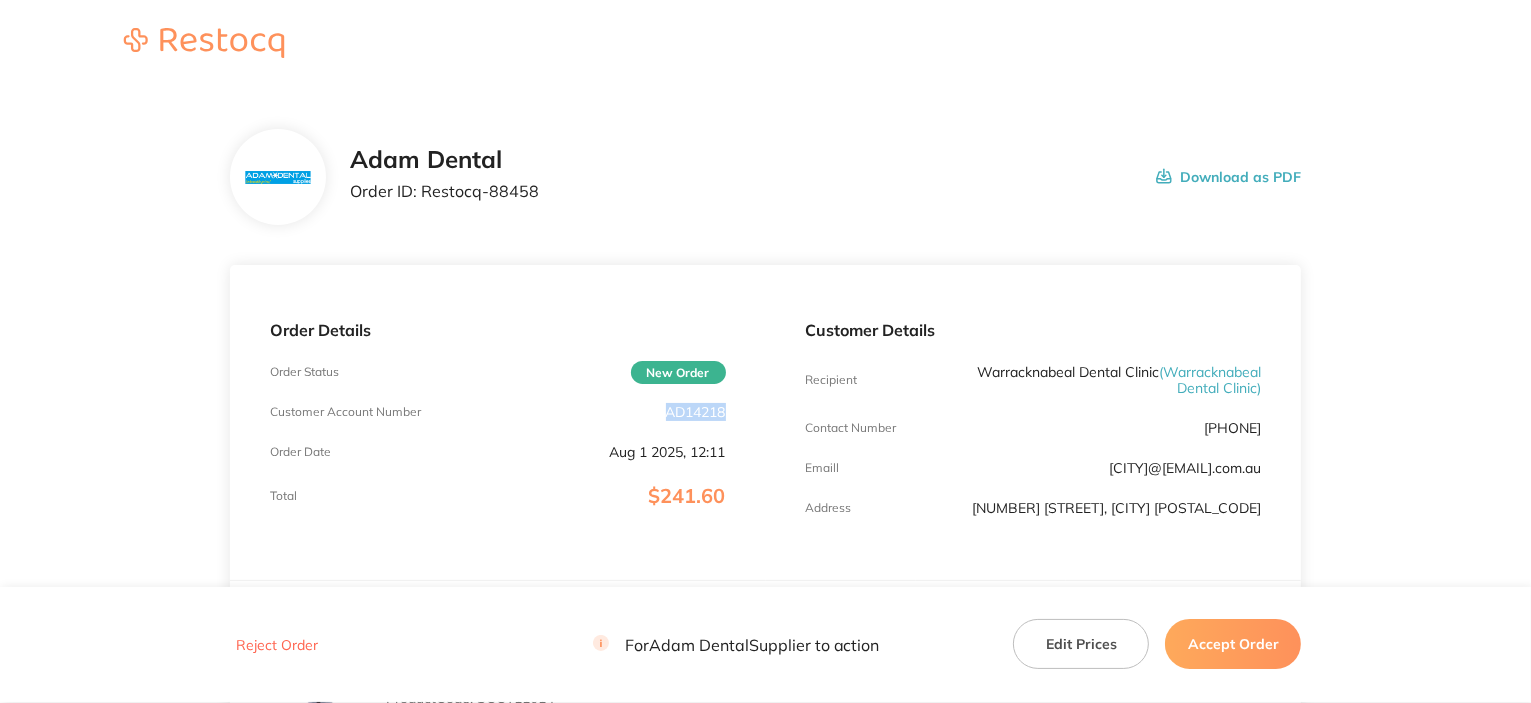 click on "AD14218" at bounding box center (696, 412) 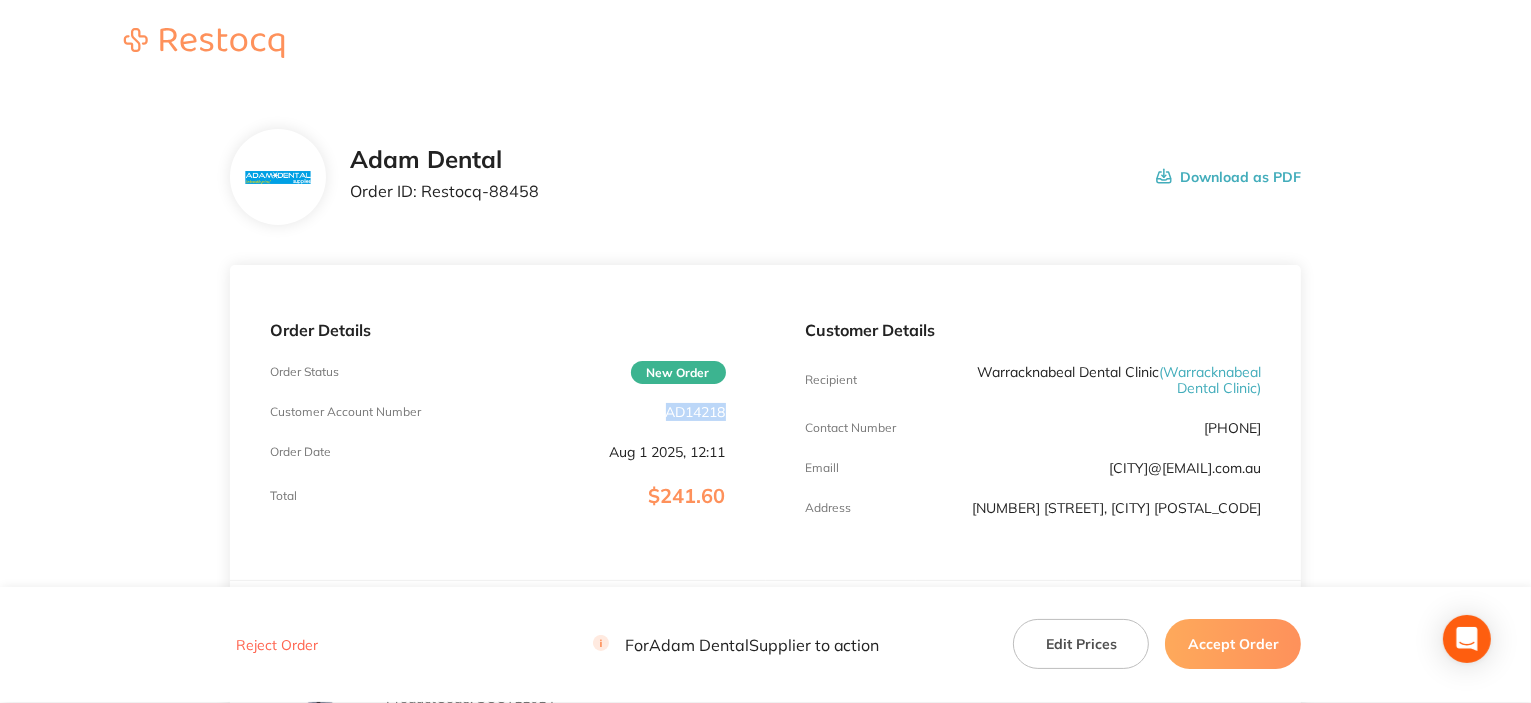 copy on "AD14218" 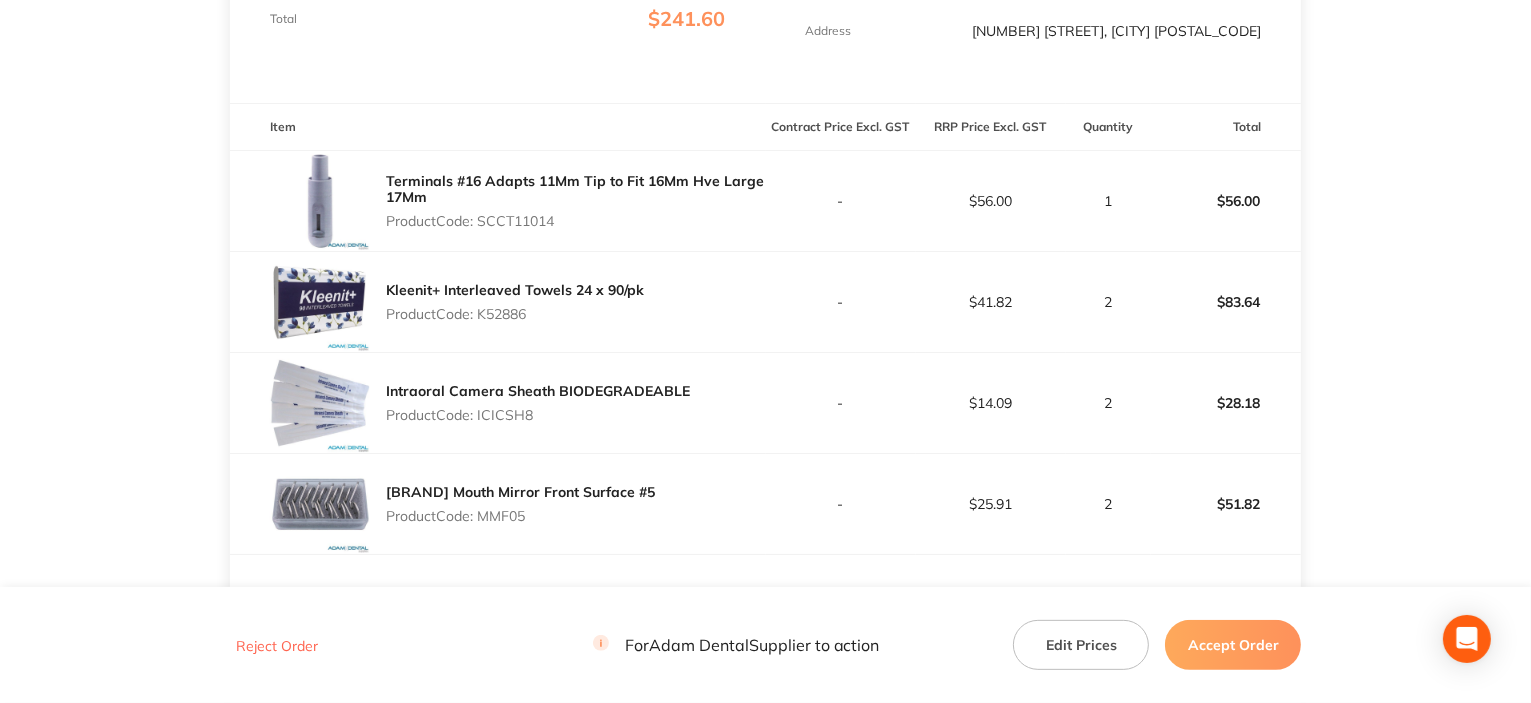 scroll, scrollTop: 600, scrollLeft: 0, axis: vertical 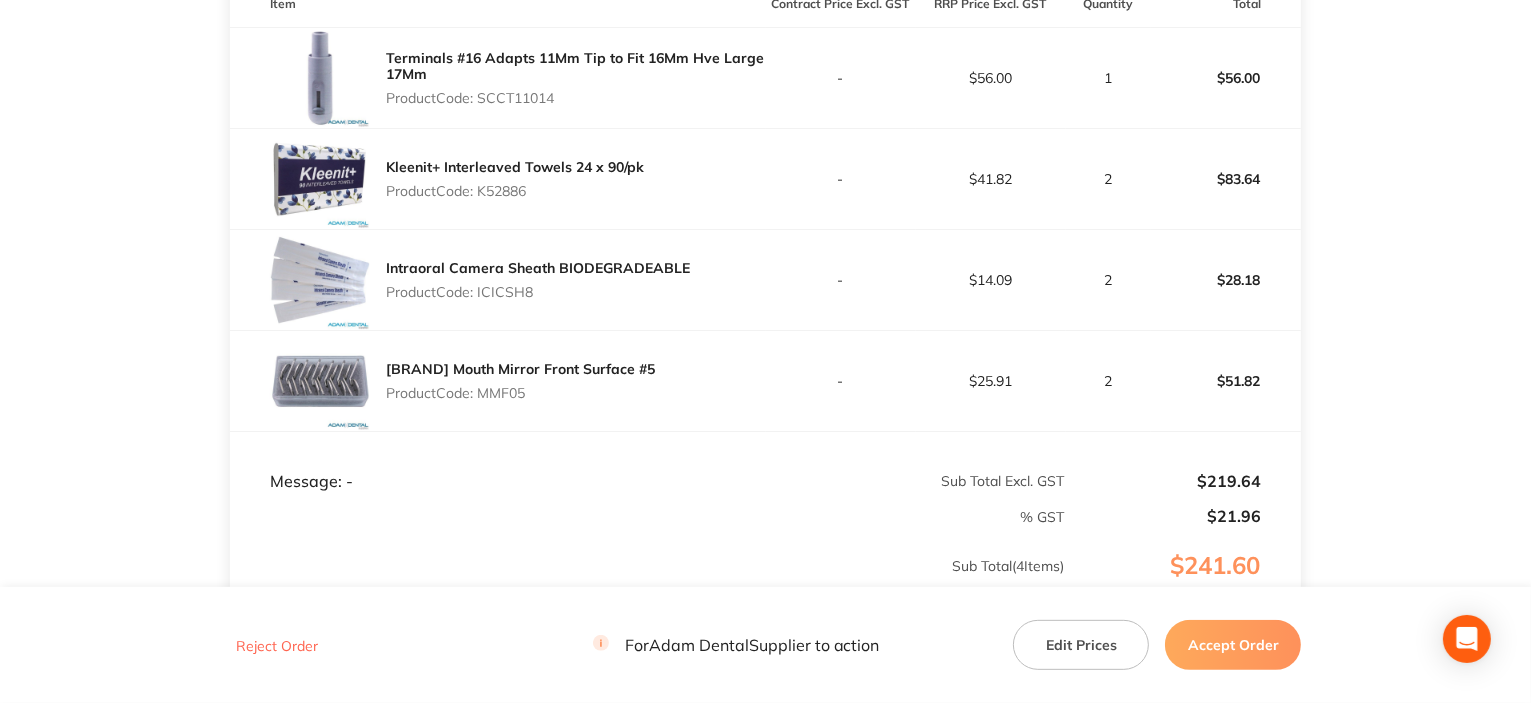click on "Product   Code:  SCCT11014" at bounding box center [576, 98] 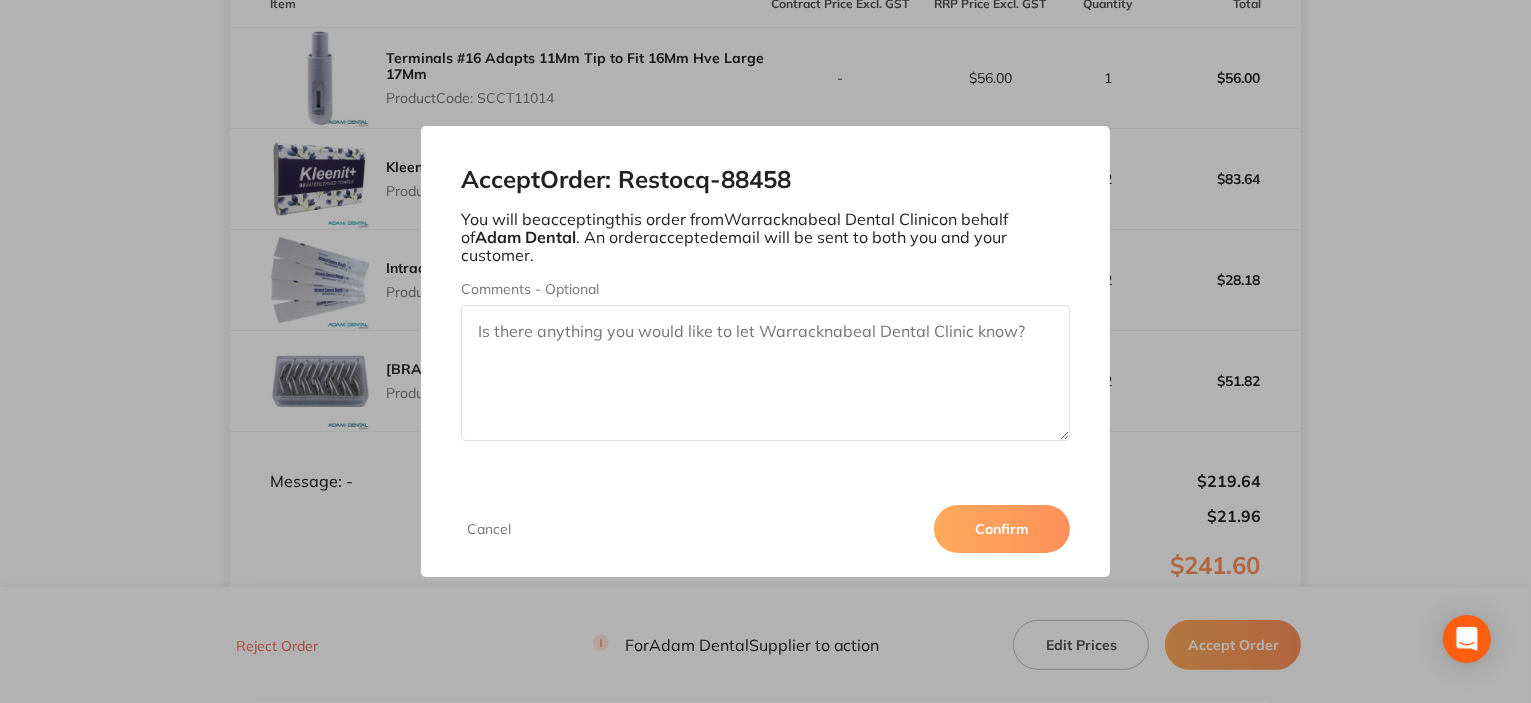 click on "Confirm" at bounding box center [1002, 529] 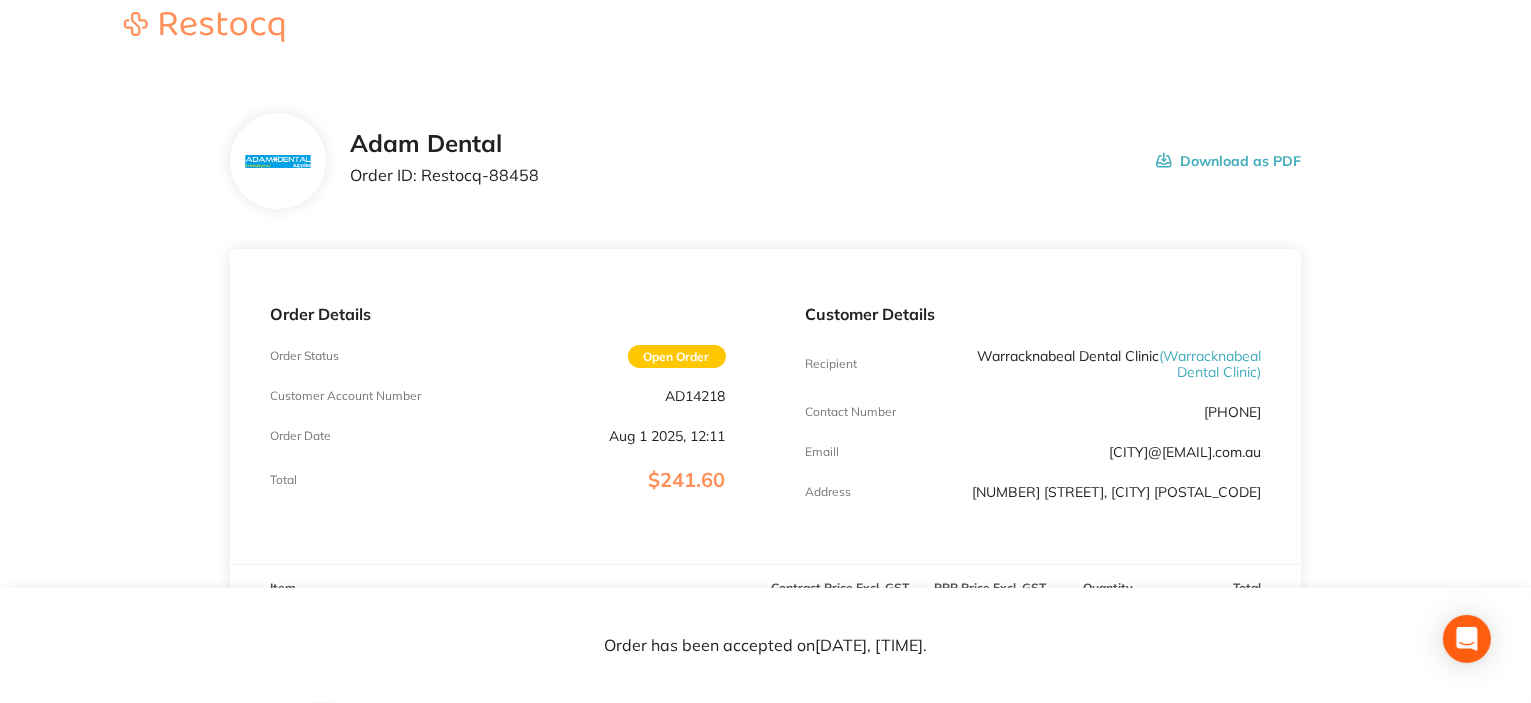 scroll, scrollTop: 0, scrollLeft: 0, axis: both 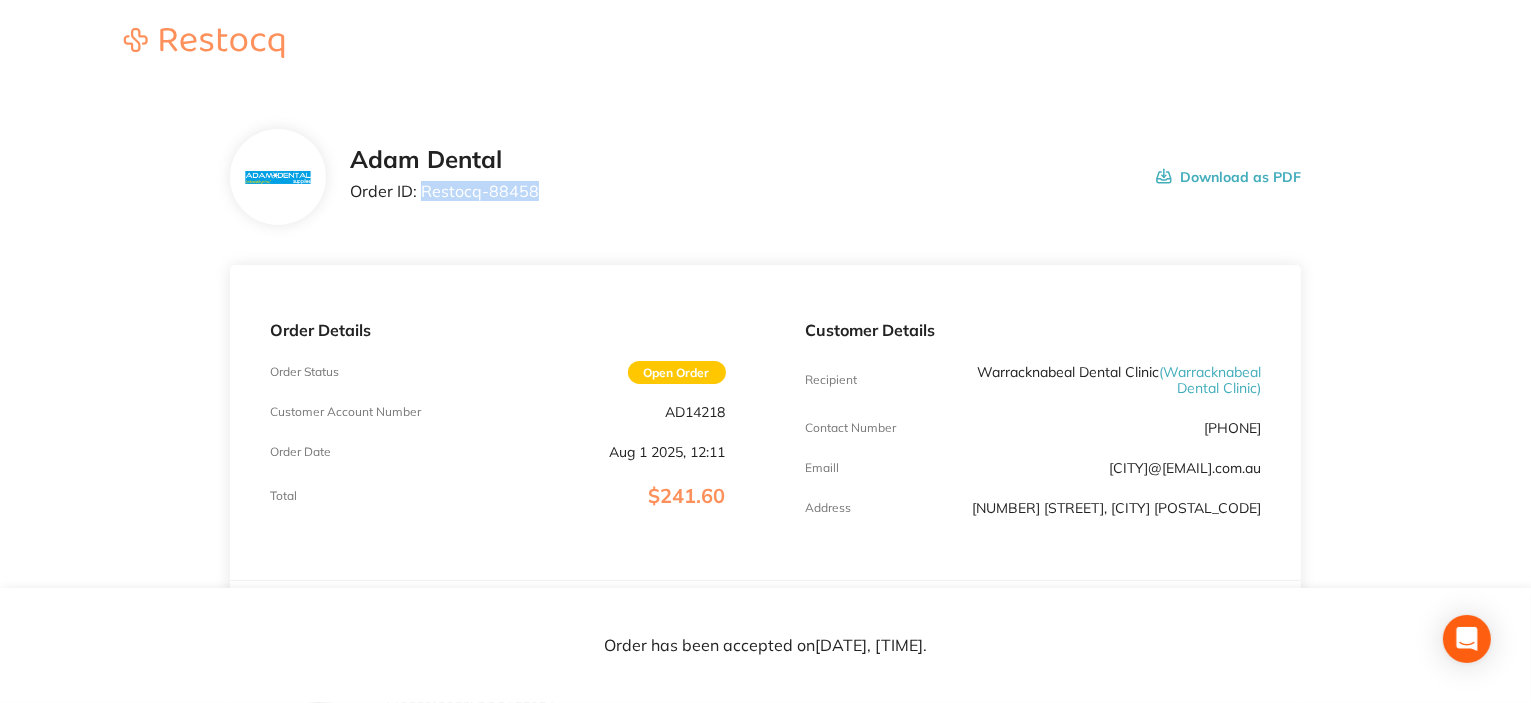 drag, startPoint x: 422, startPoint y: 191, endPoint x: 584, endPoint y: 186, distance: 162.07715 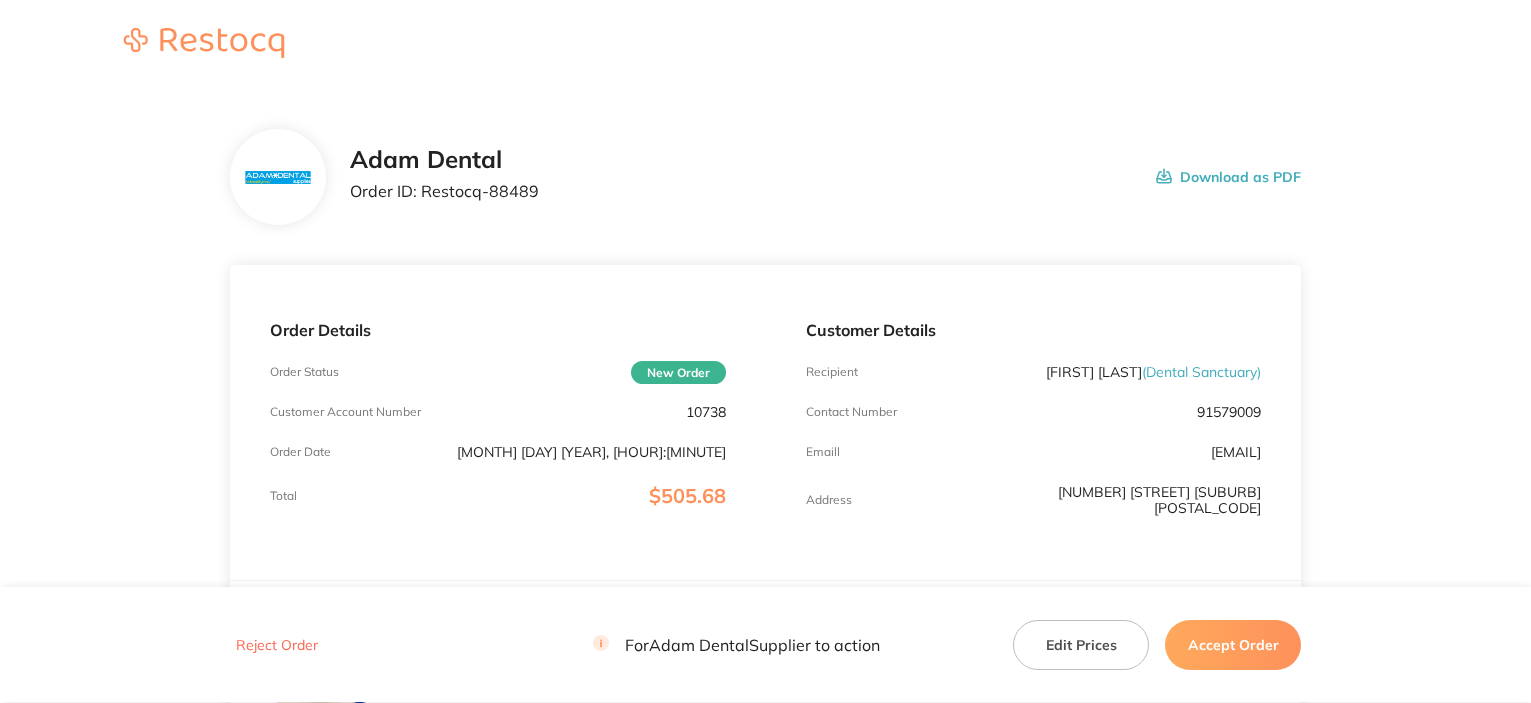 scroll, scrollTop: 0, scrollLeft: 0, axis: both 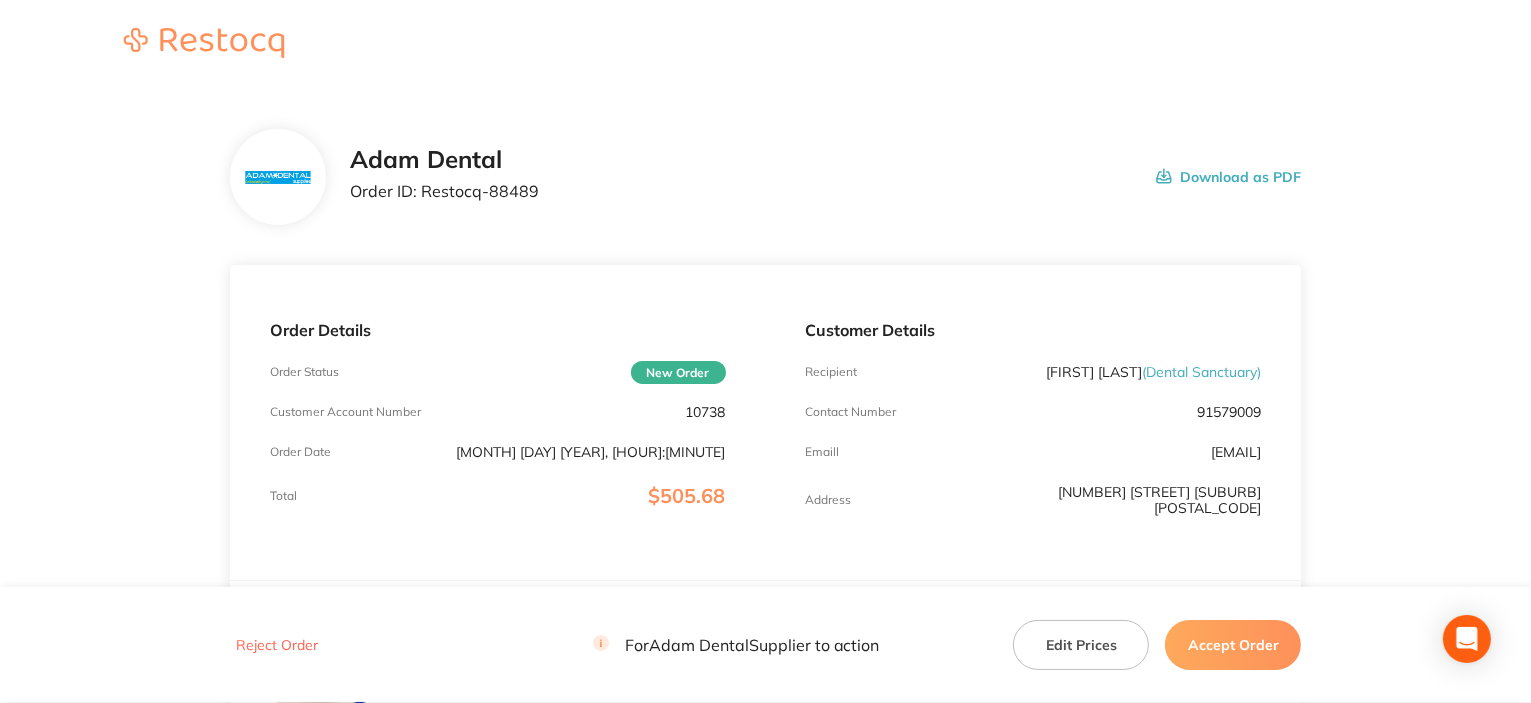 click on "10738" at bounding box center (706, 412) 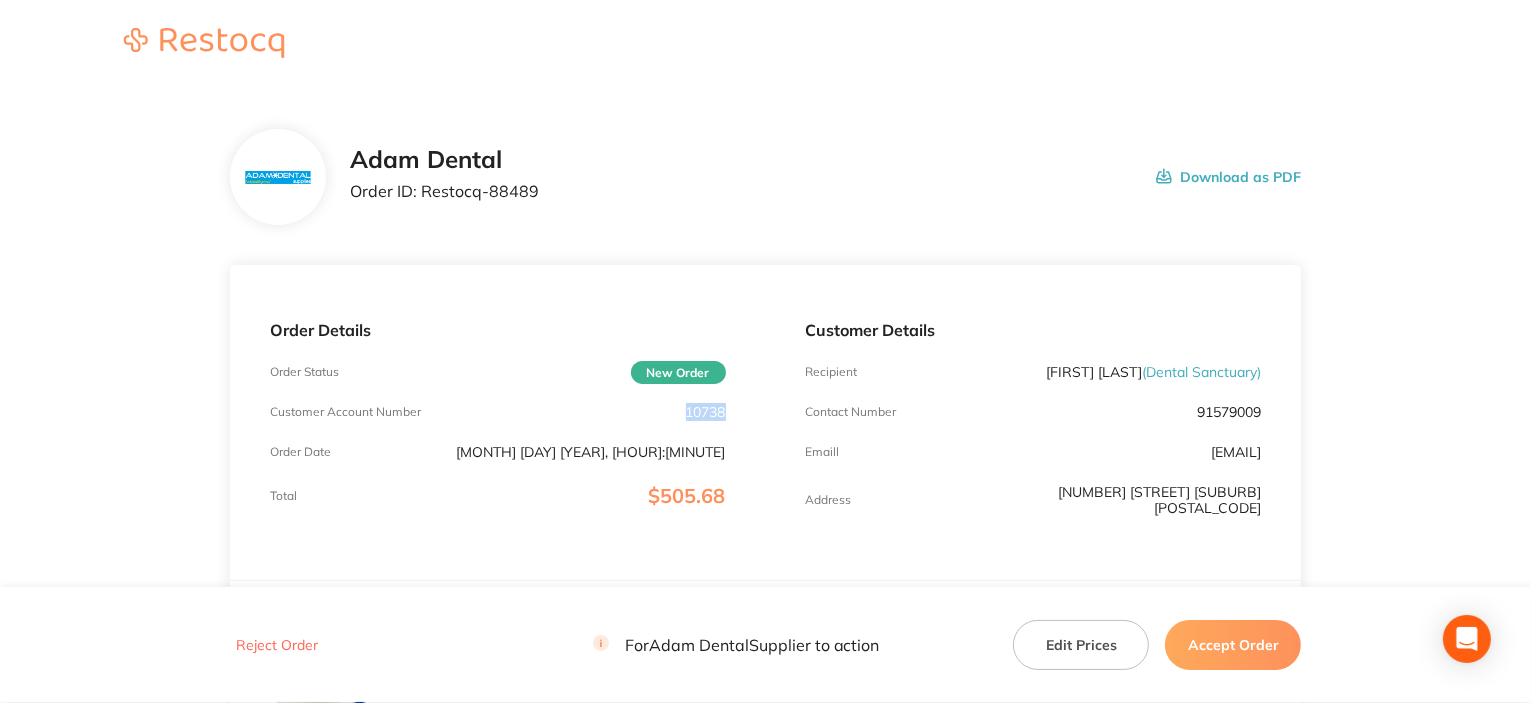 click on "10738" at bounding box center (706, 412) 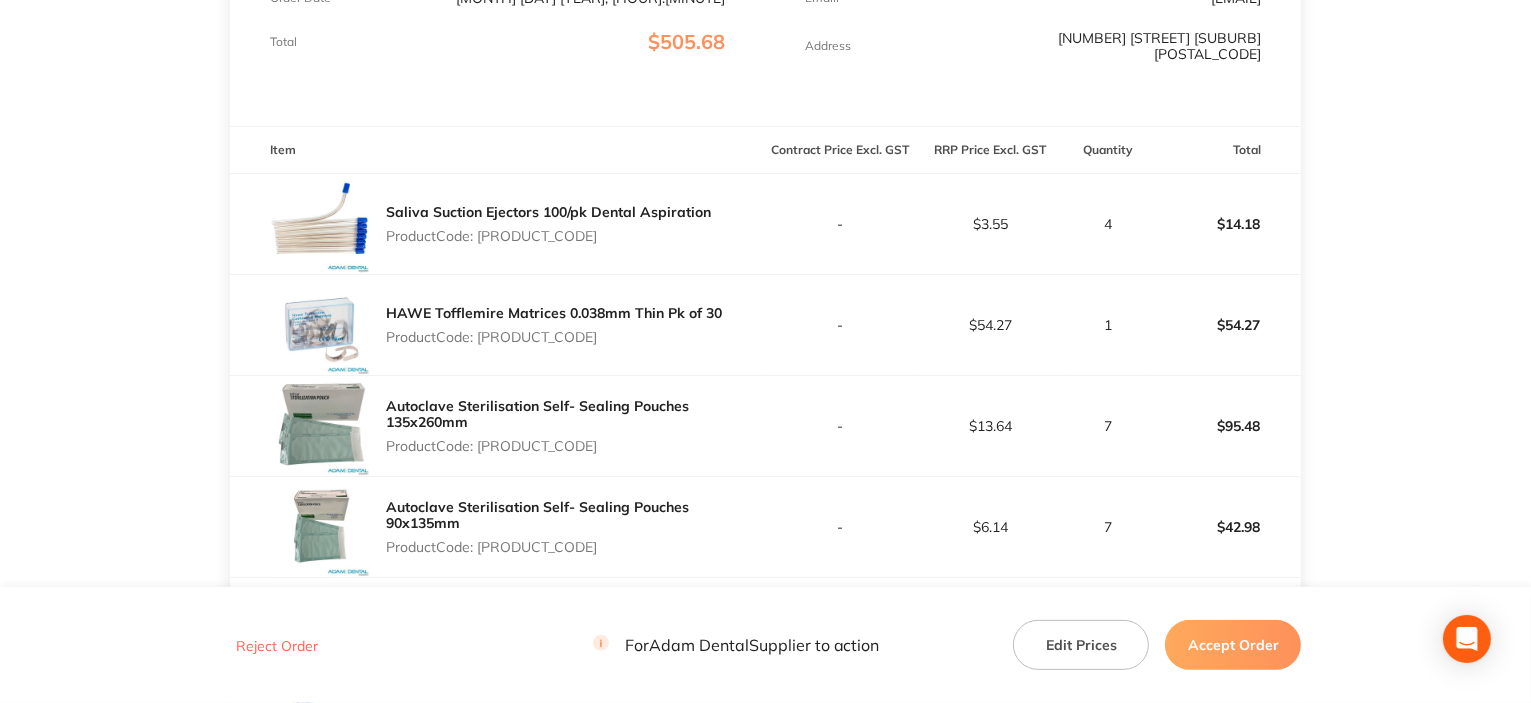 scroll, scrollTop: 500, scrollLeft: 0, axis: vertical 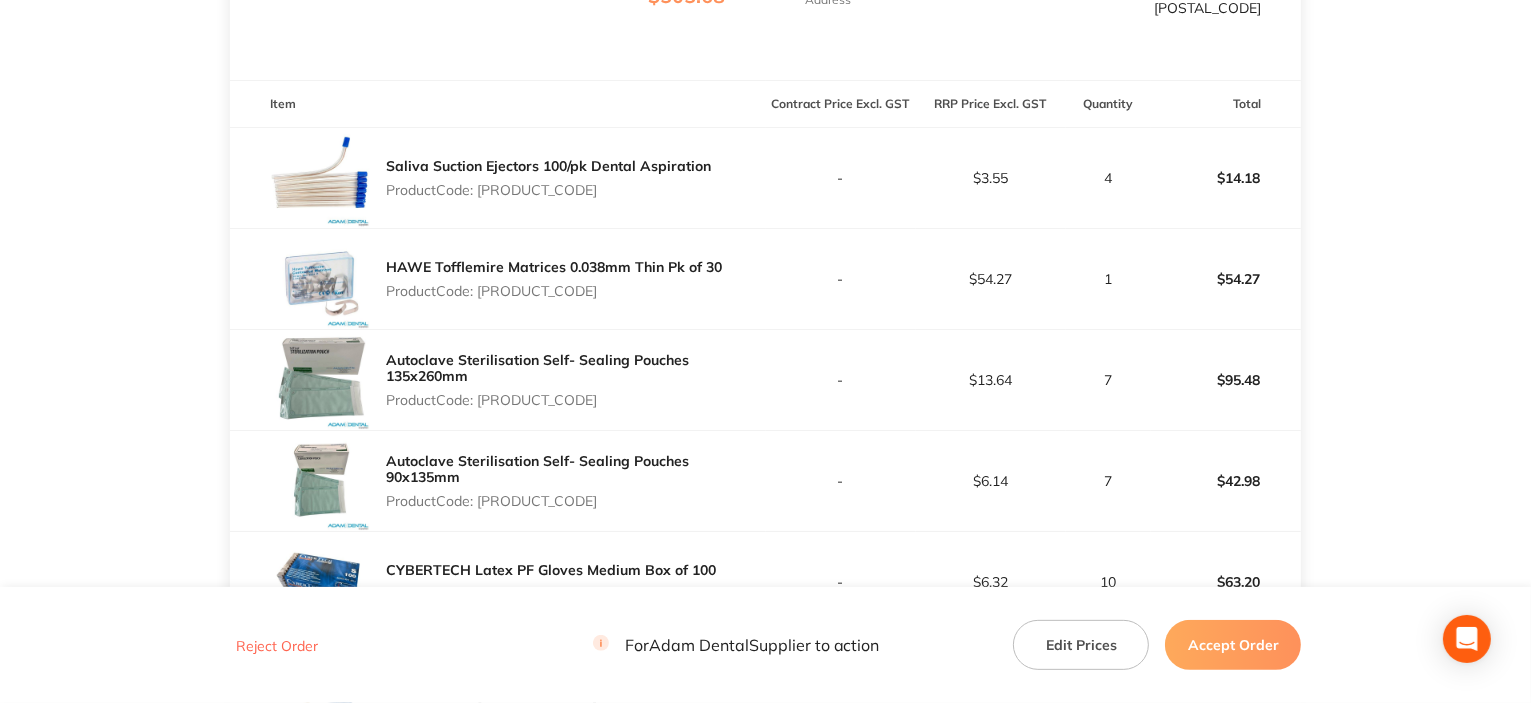 click on "Product   Code:  SSE" at bounding box center (548, 190) 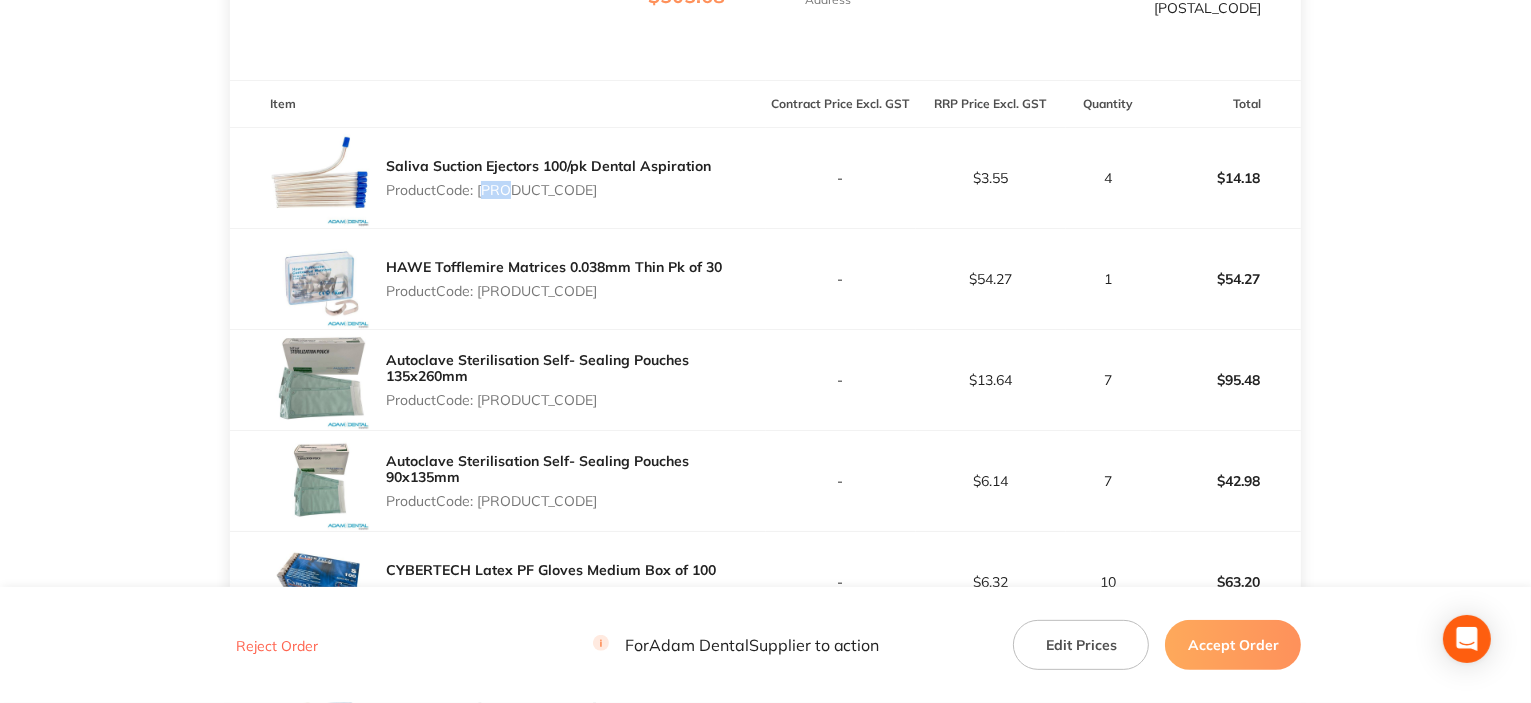 click on "Product   Code:  SSE" at bounding box center (548, 190) 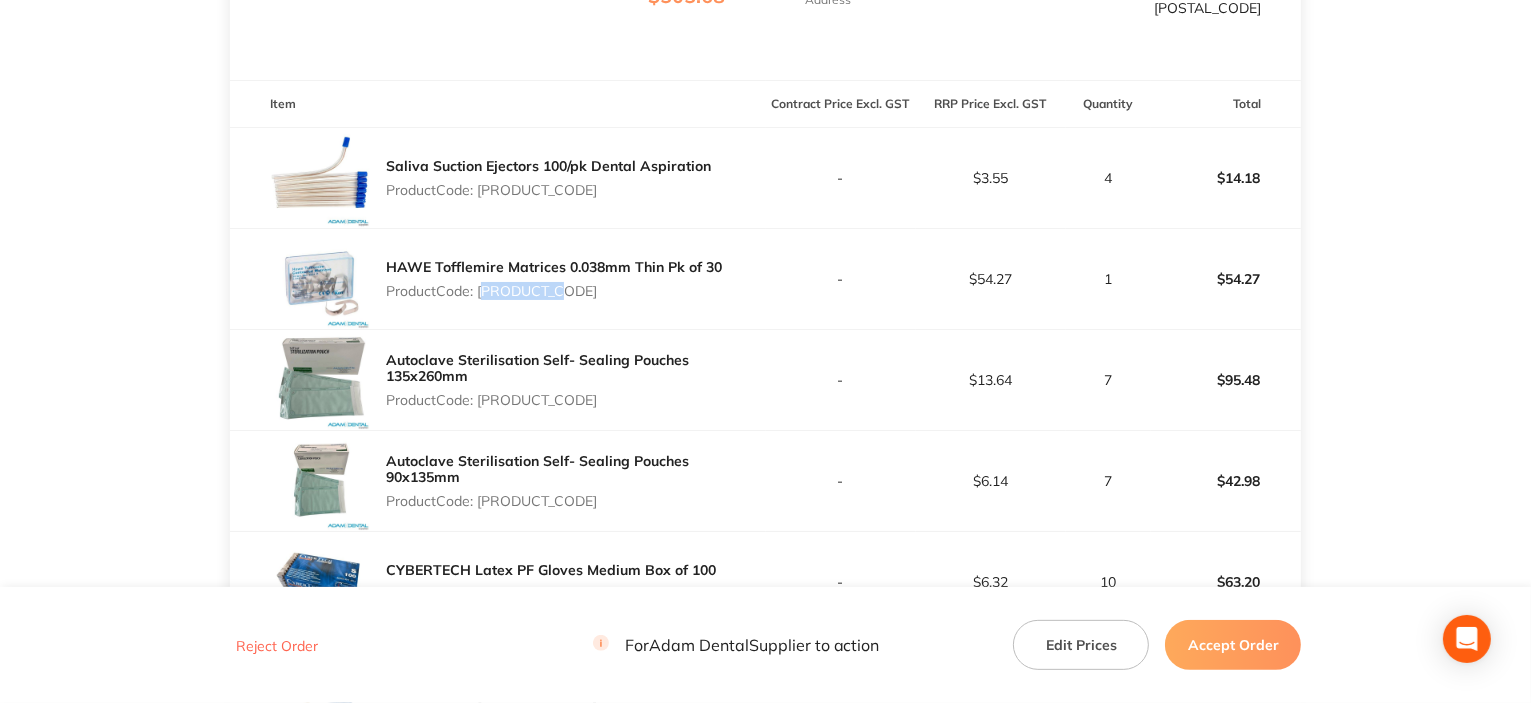 drag, startPoint x: 484, startPoint y: 295, endPoint x: 572, endPoint y: 290, distance: 88.14193 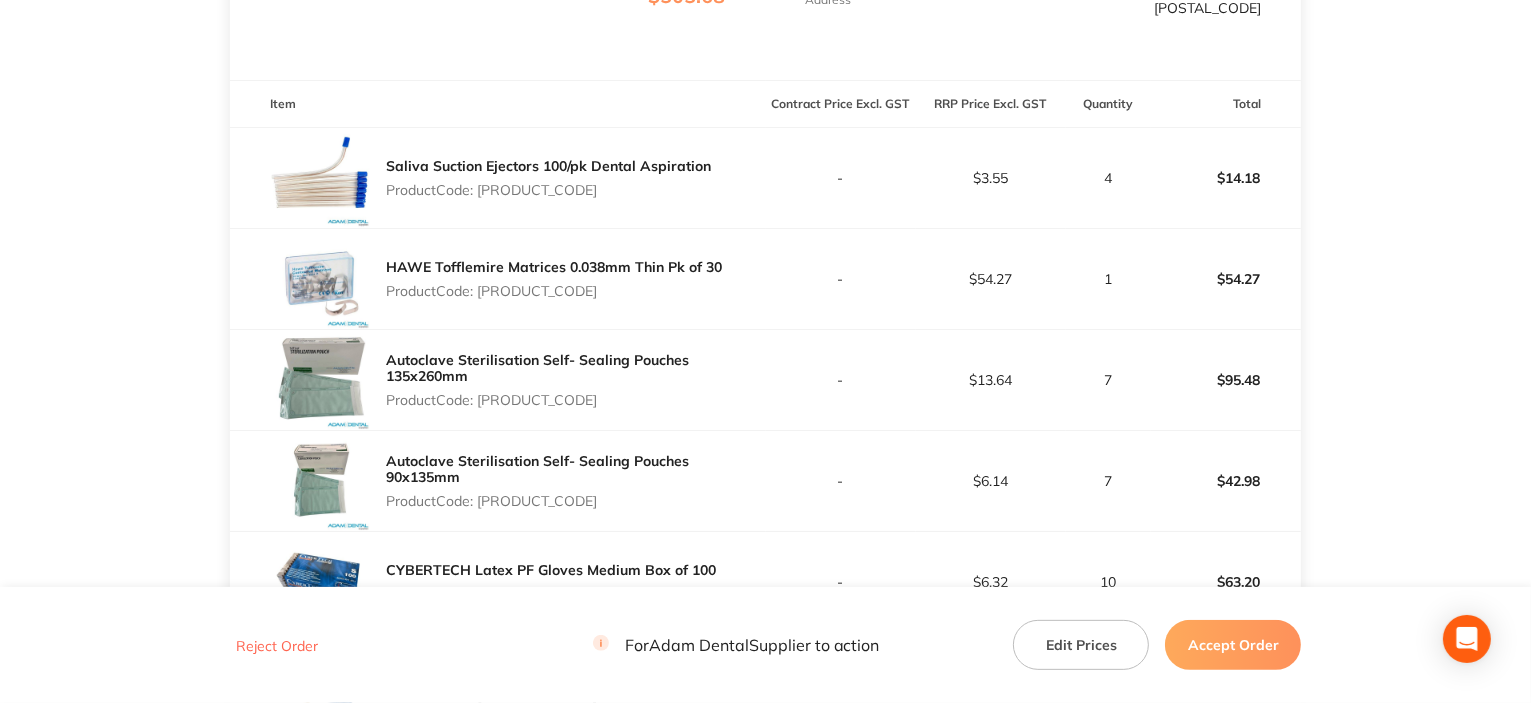 click on "Product   Code:  SS135260" at bounding box center (576, 400) 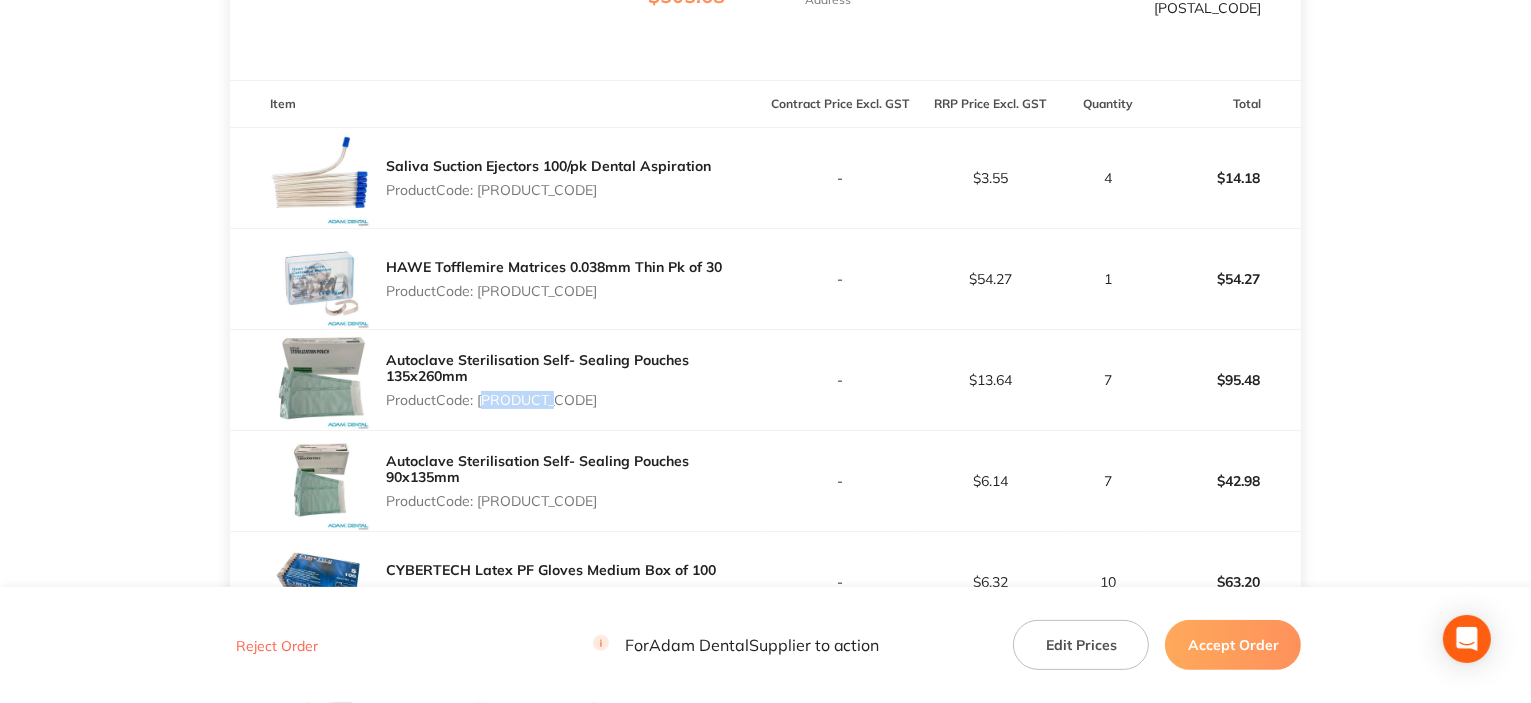 click on "Product   Code:  SS135260" at bounding box center [576, 400] 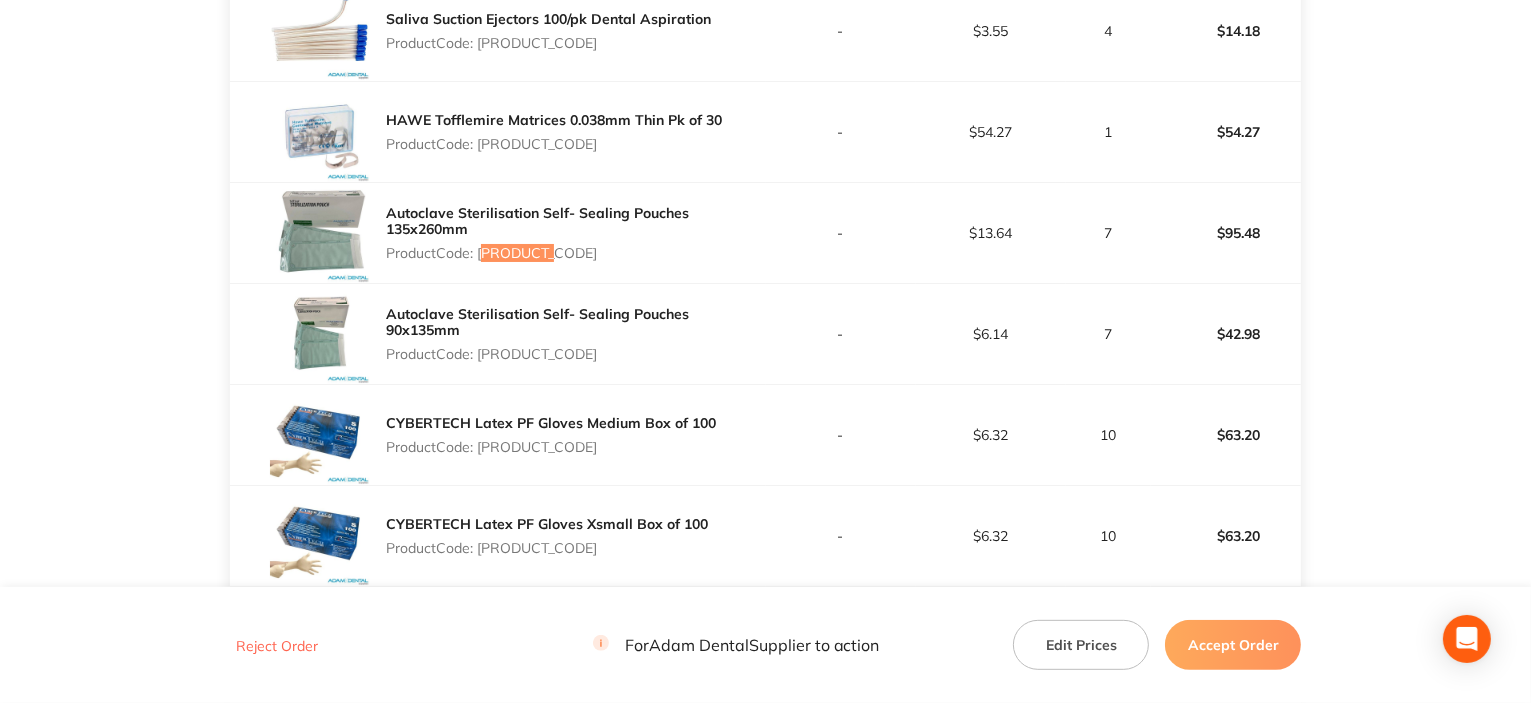 scroll, scrollTop: 700, scrollLeft: 0, axis: vertical 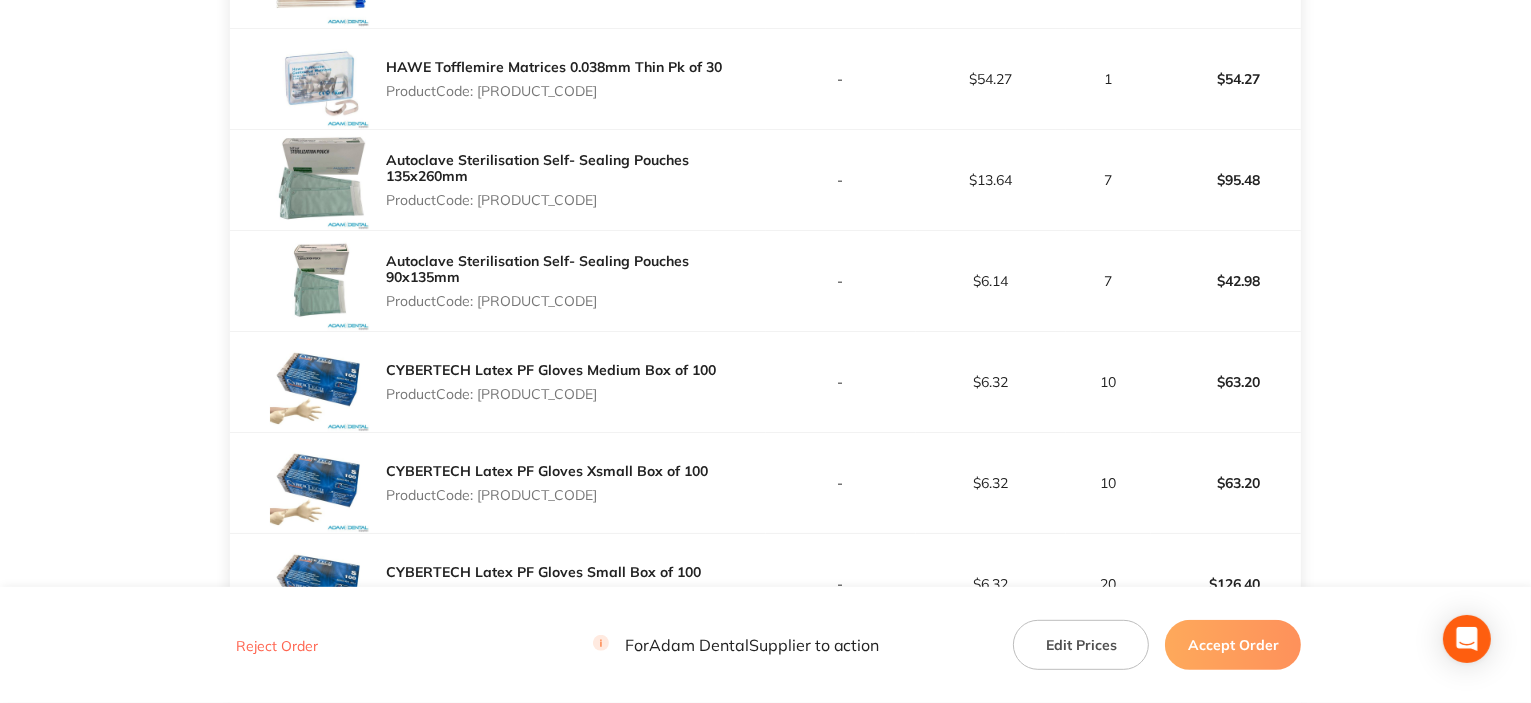 click on "Product   Code:  SS90135" at bounding box center (576, 301) 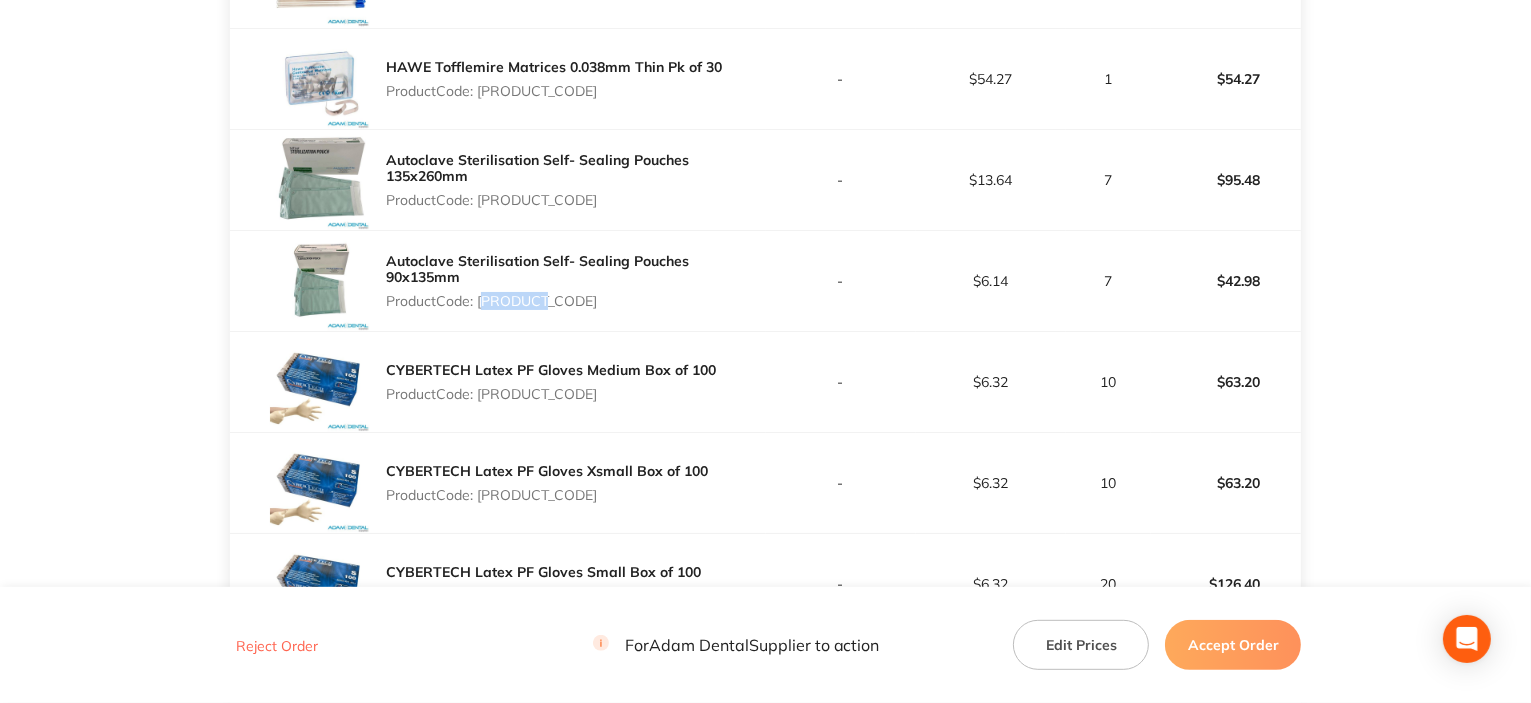 click on "Product   Code:  SS90135" at bounding box center (576, 301) 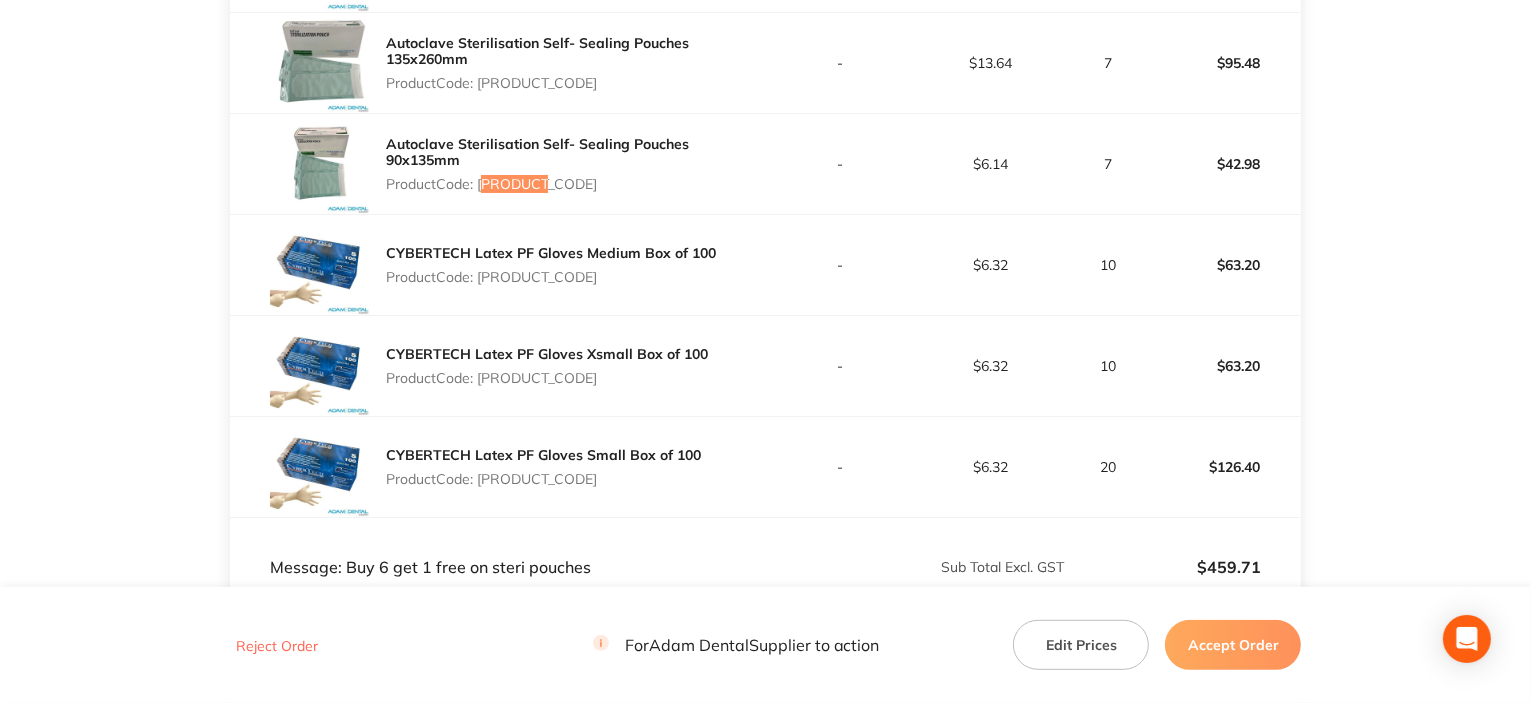 scroll, scrollTop: 900, scrollLeft: 0, axis: vertical 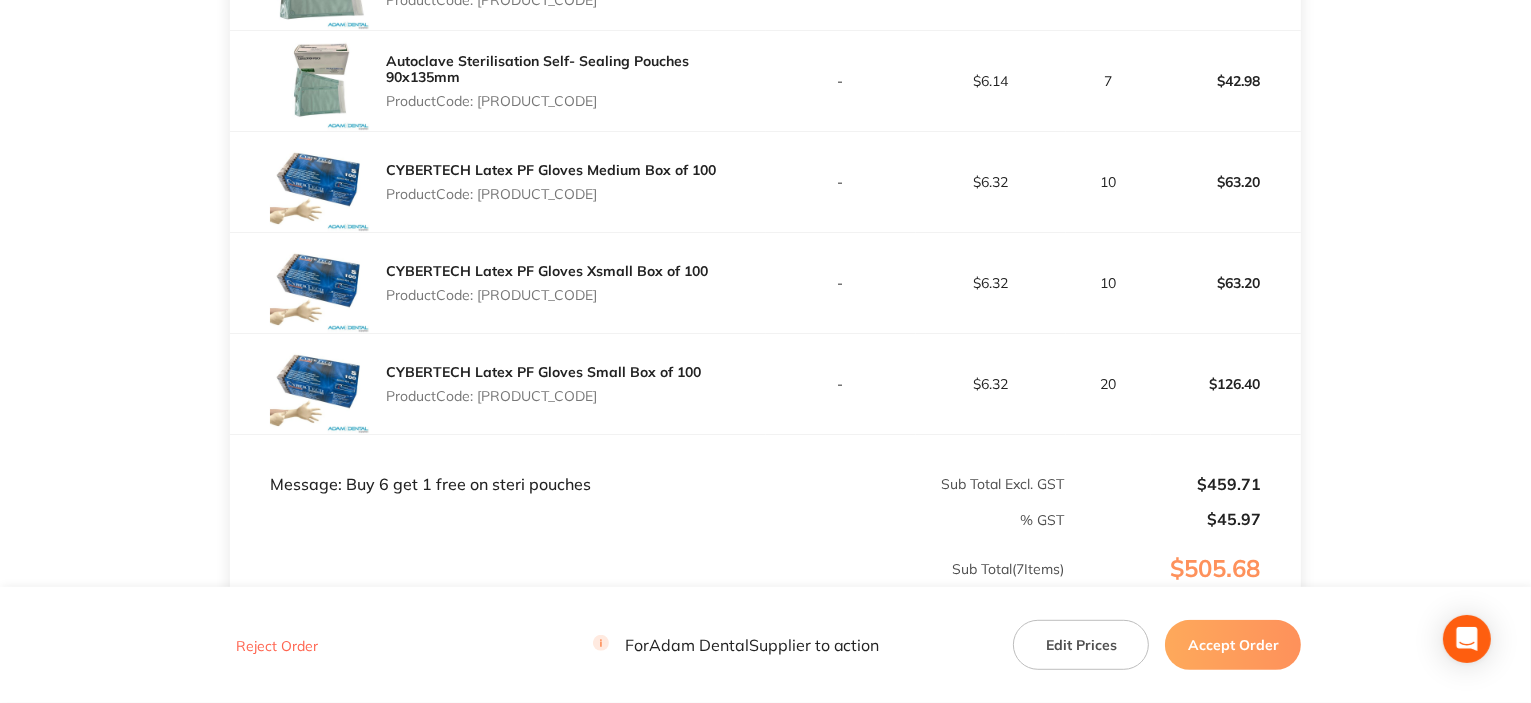 click on "Product   Code:  CT9884707" at bounding box center [551, 194] 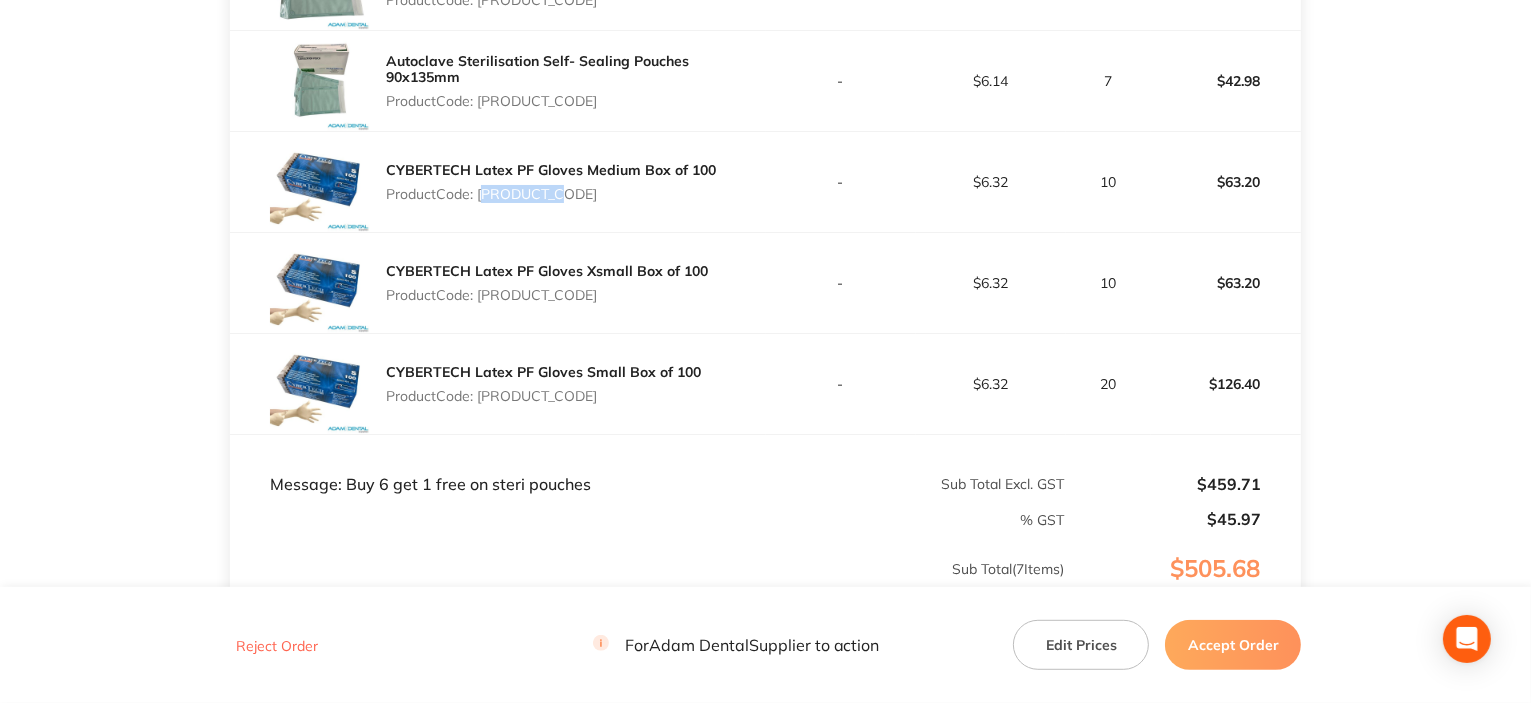click on "Product   Code:  CT9884707" at bounding box center (551, 194) 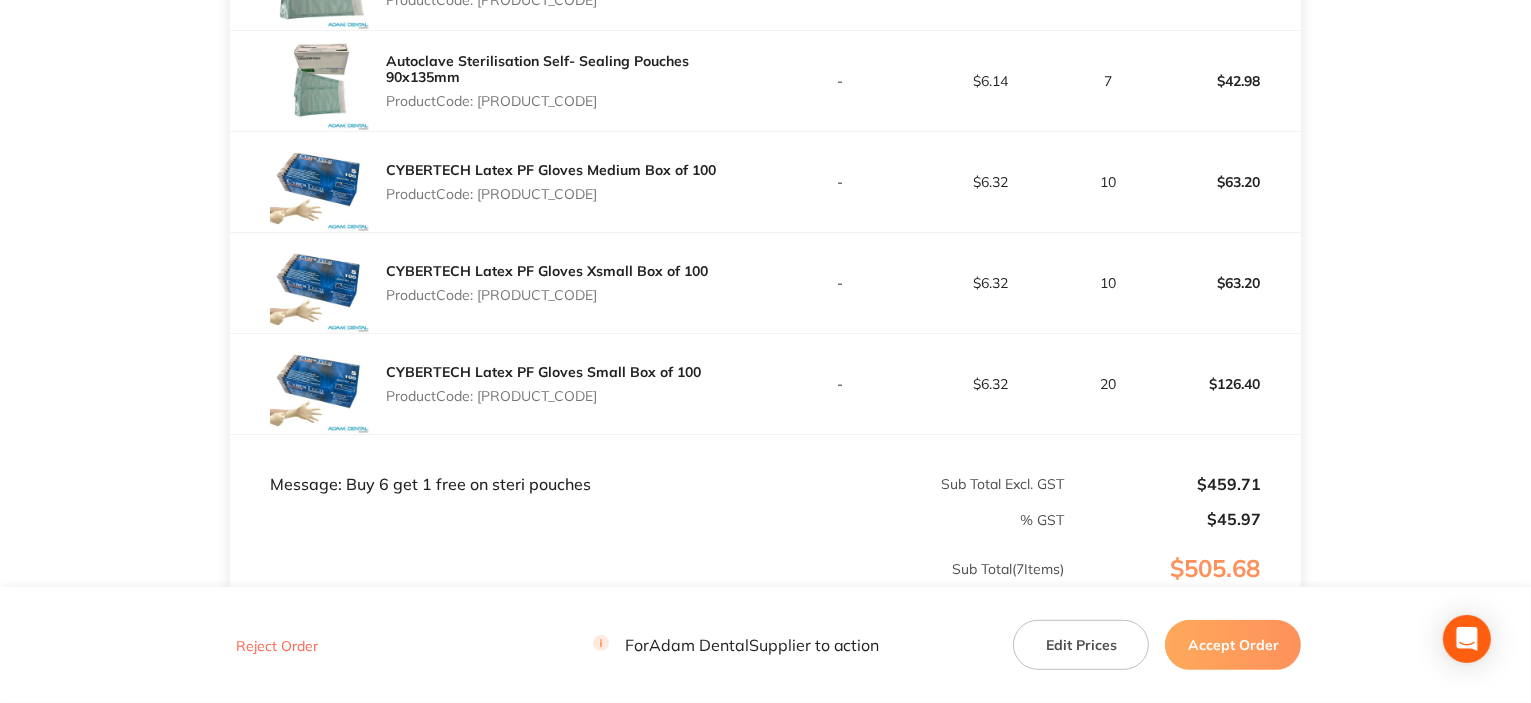 click on "CYBERTECH Latex PF Gloves Xsmall Box of 100 Product   Code:  CT9884705" at bounding box center (547, 283) 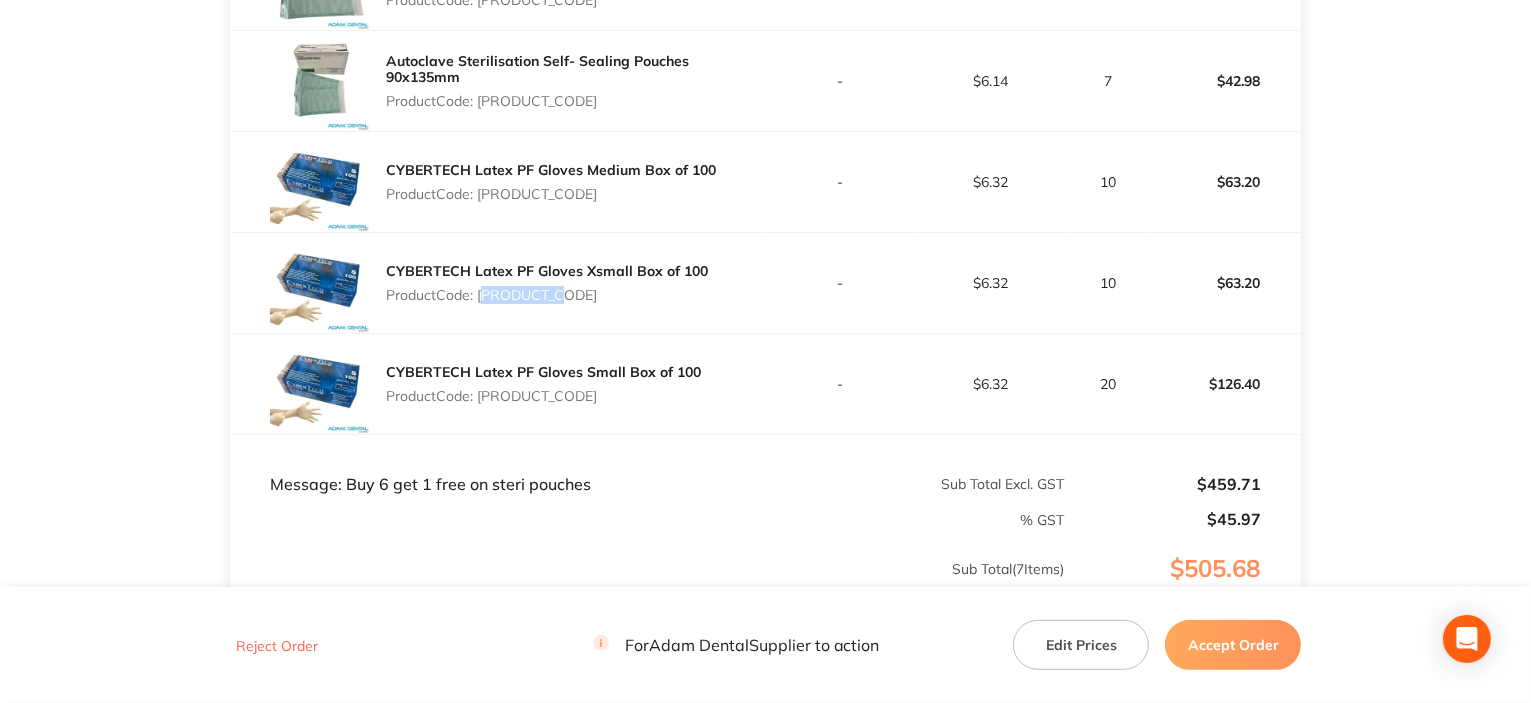 click on "Product   Code:  CT9884705" at bounding box center [547, 295] 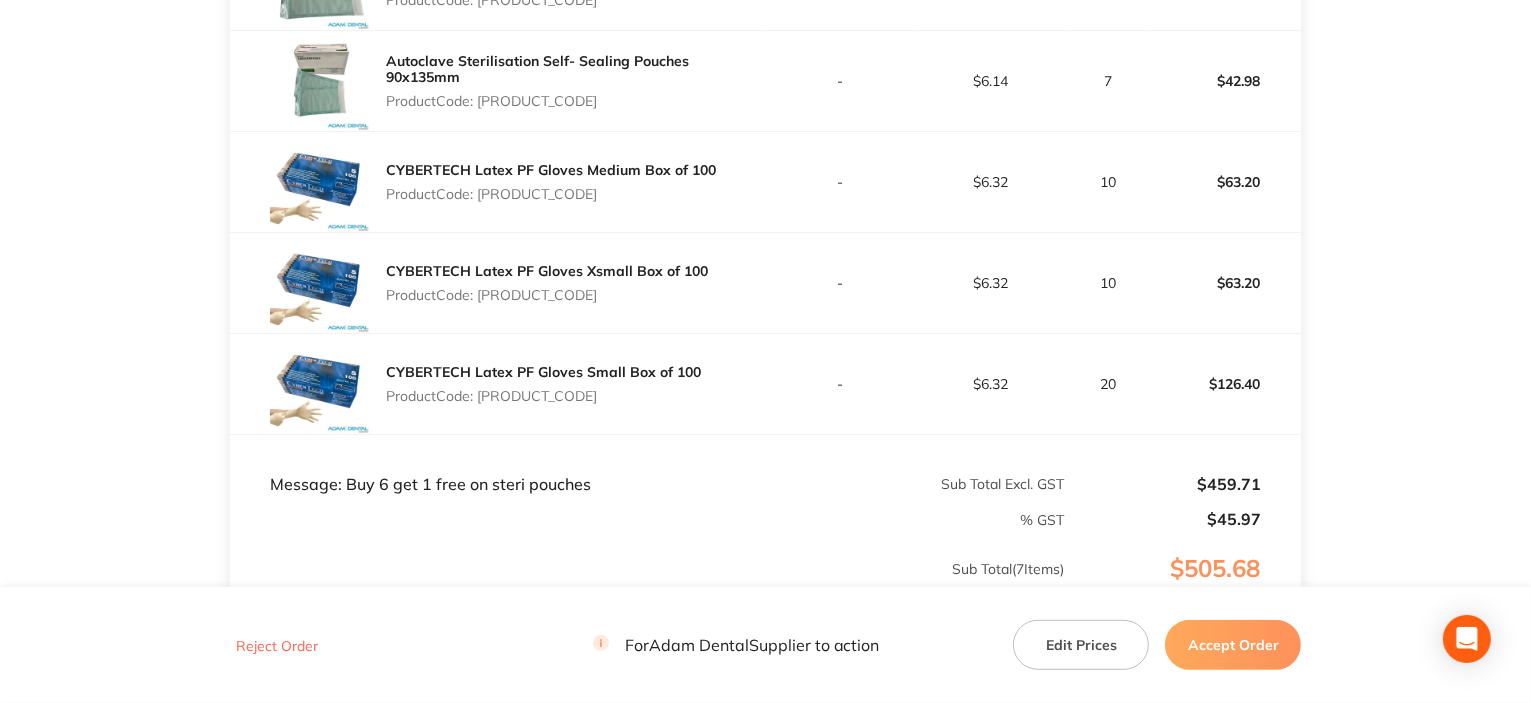 click on "Product   Code:  CT9884706" at bounding box center (543, 396) 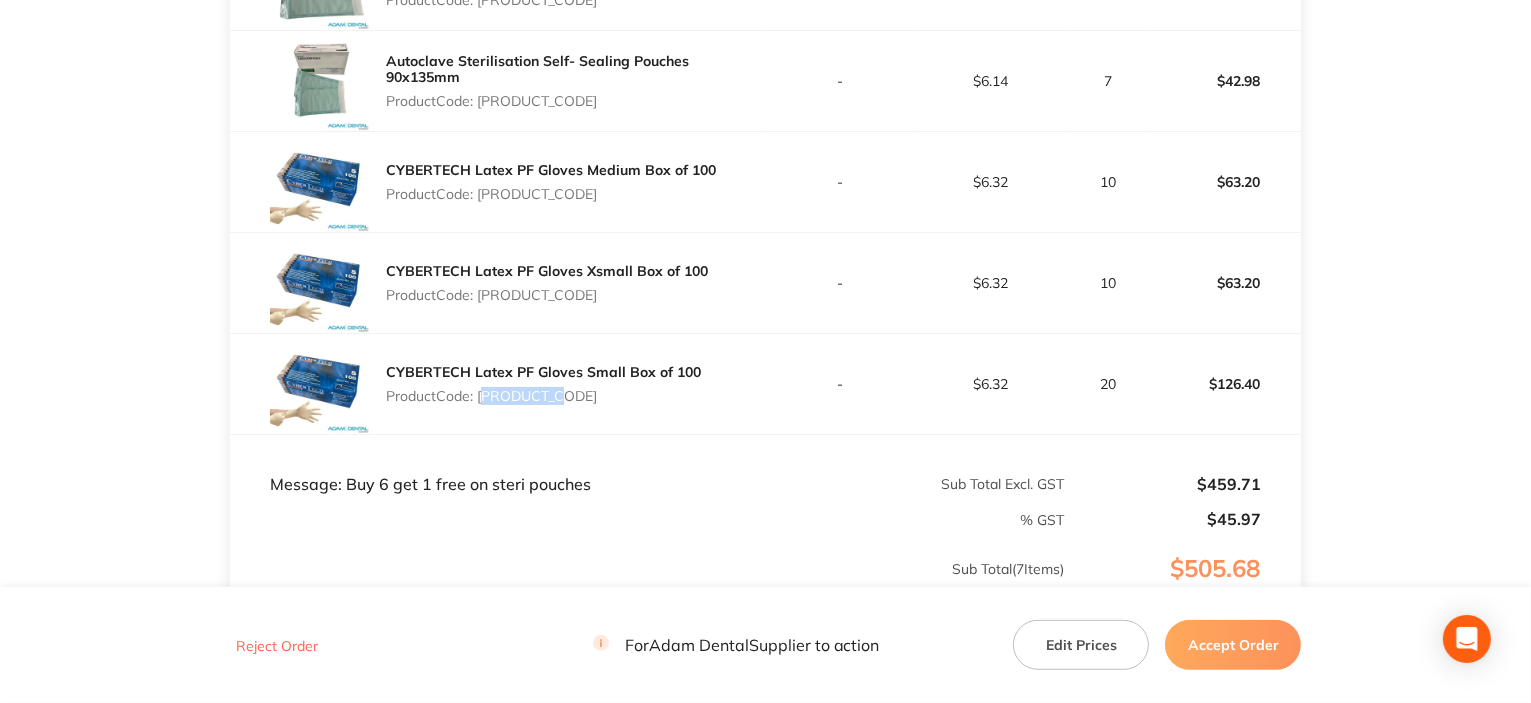 click on "Product   Code:  CT9884706" at bounding box center (543, 396) 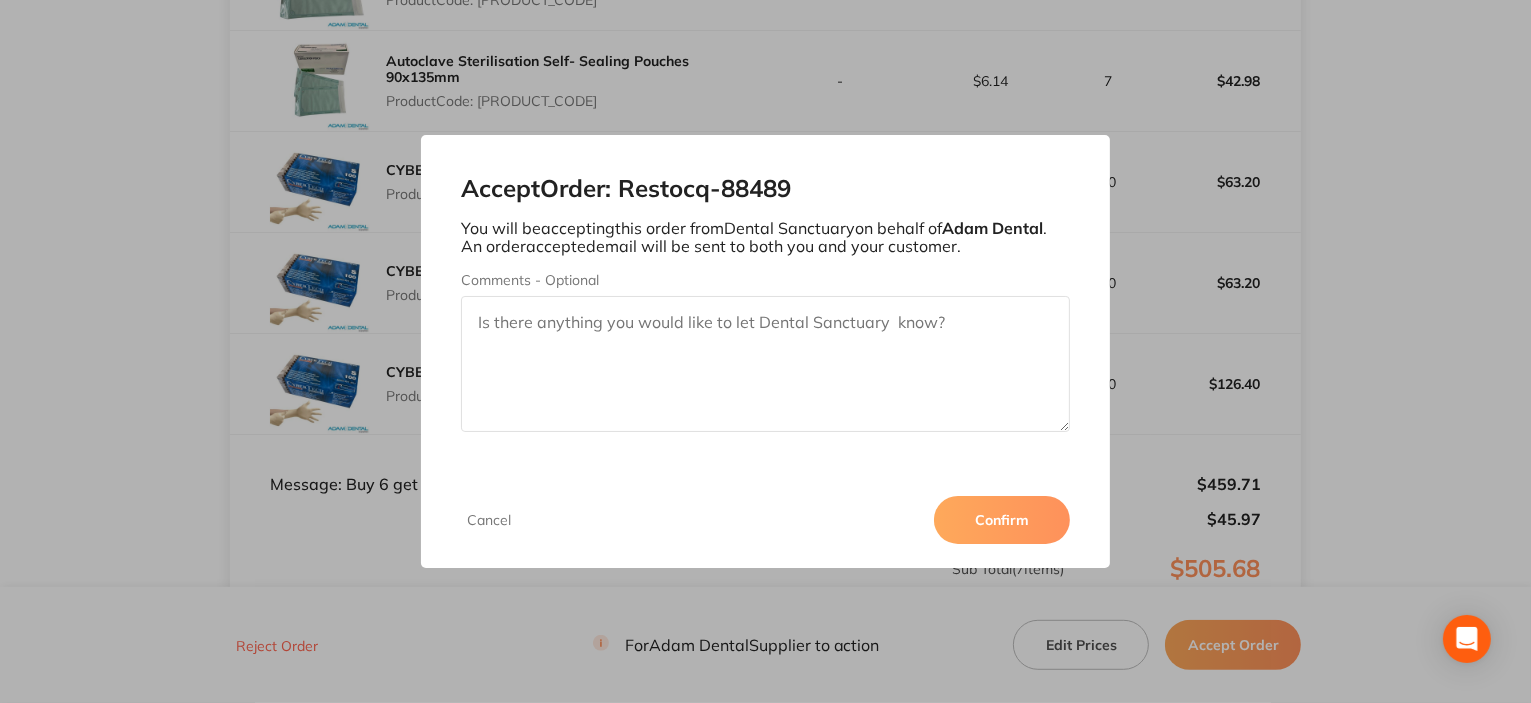 click on "Confirm" at bounding box center (1002, 520) 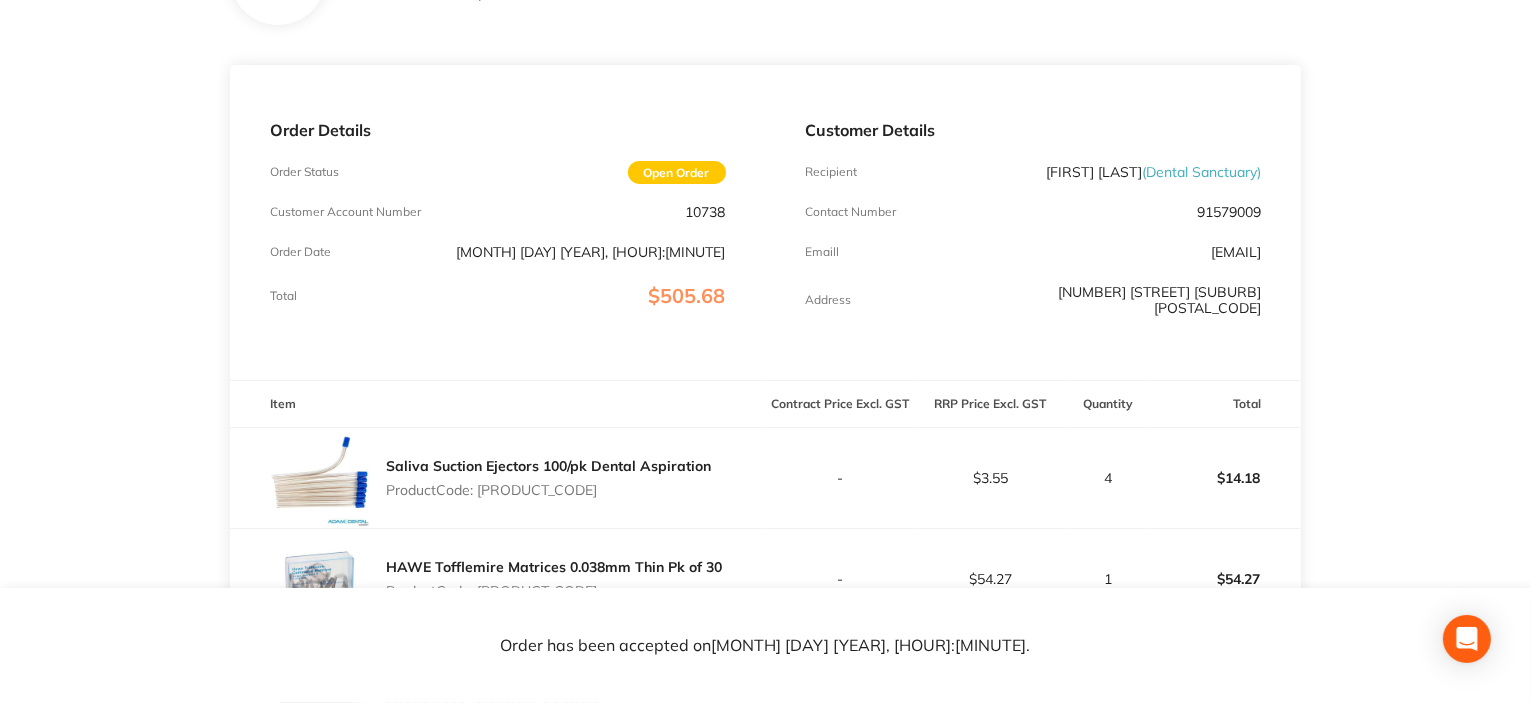 scroll, scrollTop: 0, scrollLeft: 0, axis: both 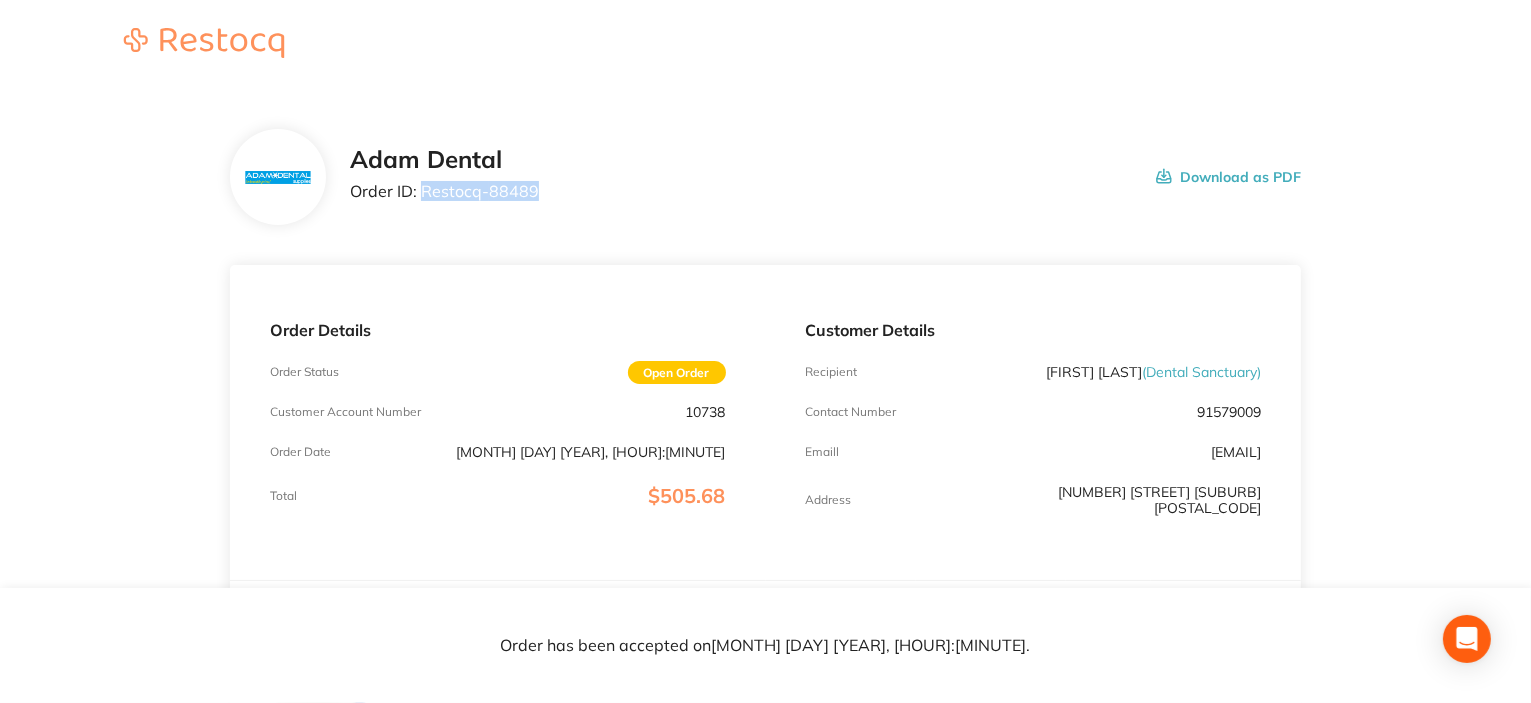 drag, startPoint x: 422, startPoint y: 192, endPoint x: 564, endPoint y: 204, distance: 142.50613 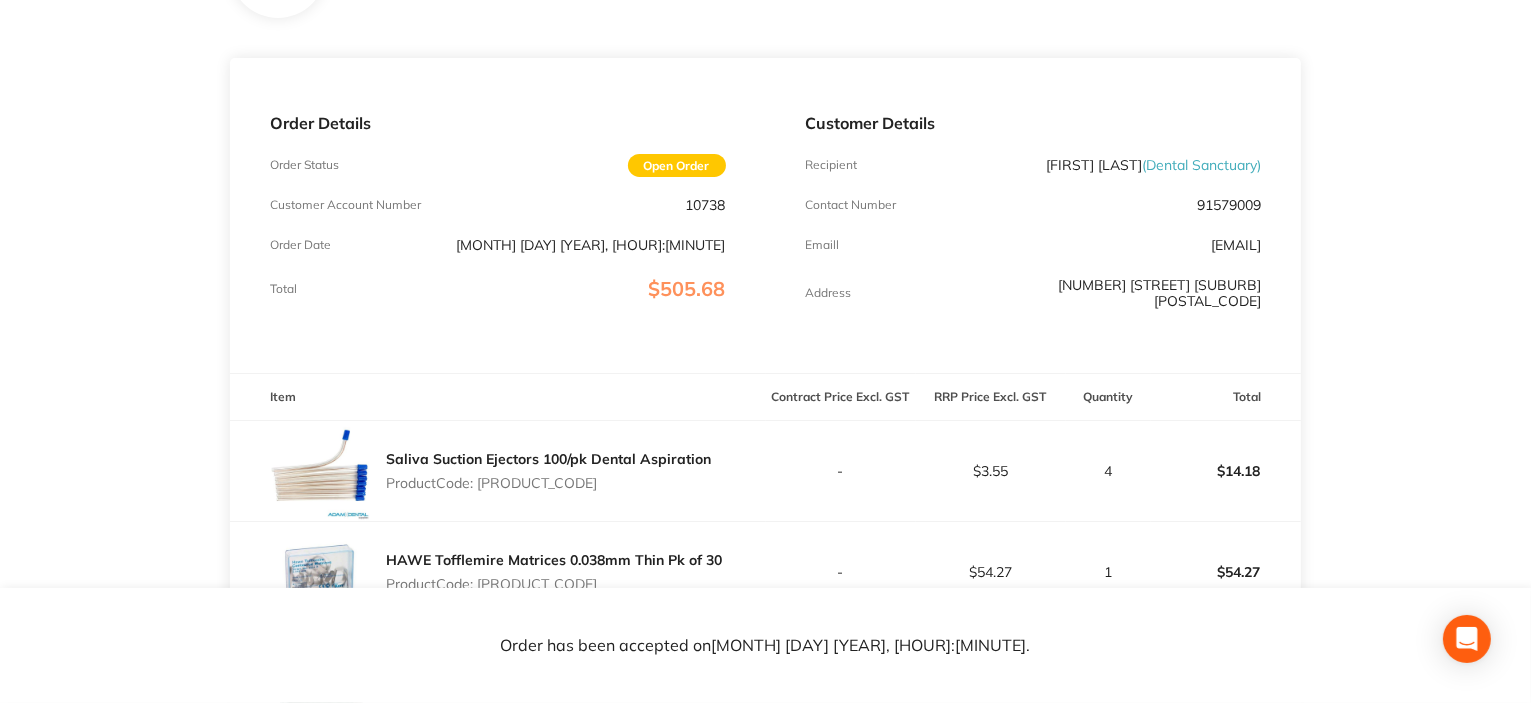 scroll, scrollTop: 0, scrollLeft: 0, axis: both 